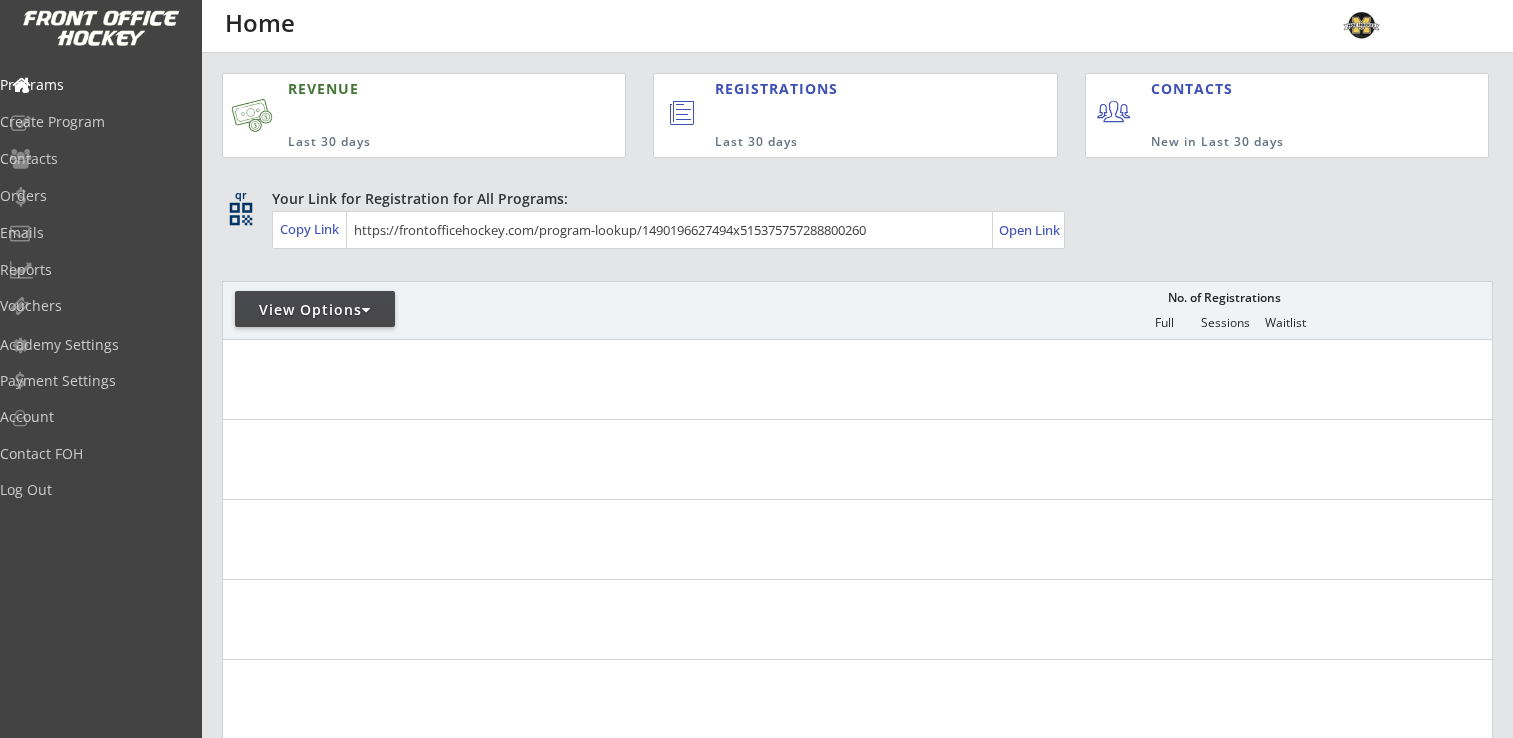 scroll, scrollTop: 0, scrollLeft: 0, axis: both 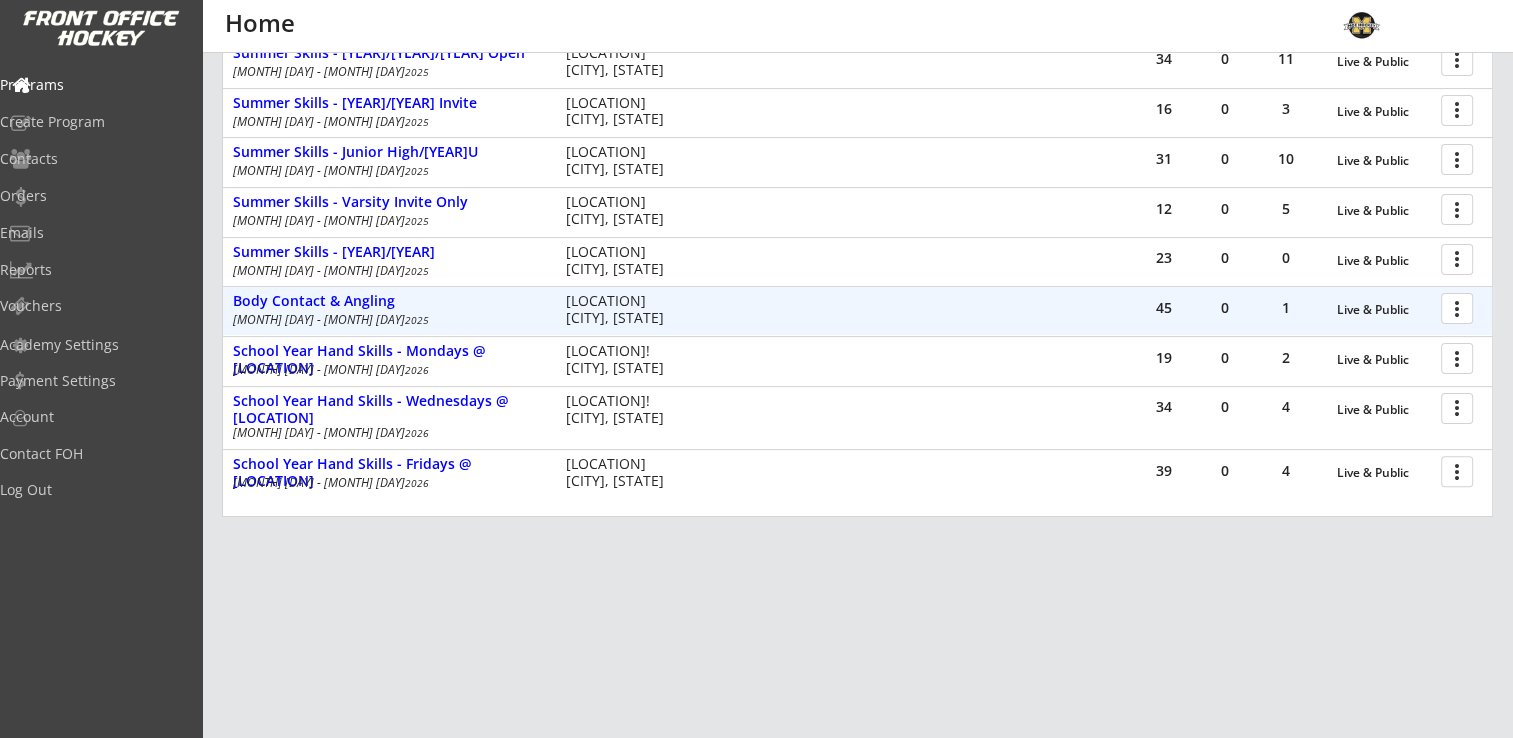 click at bounding box center [1460, 307] 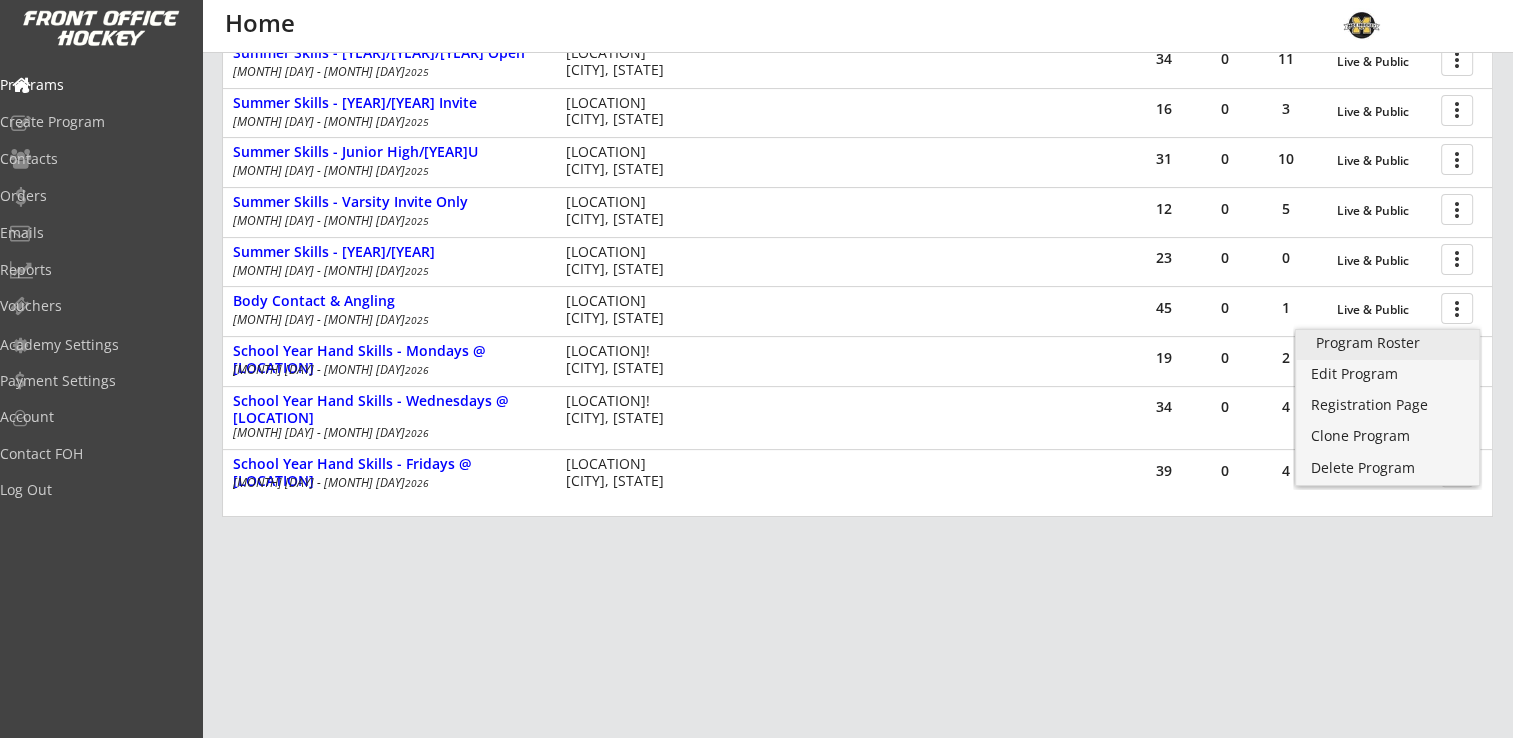click on "Program Roster" at bounding box center [1387, 343] 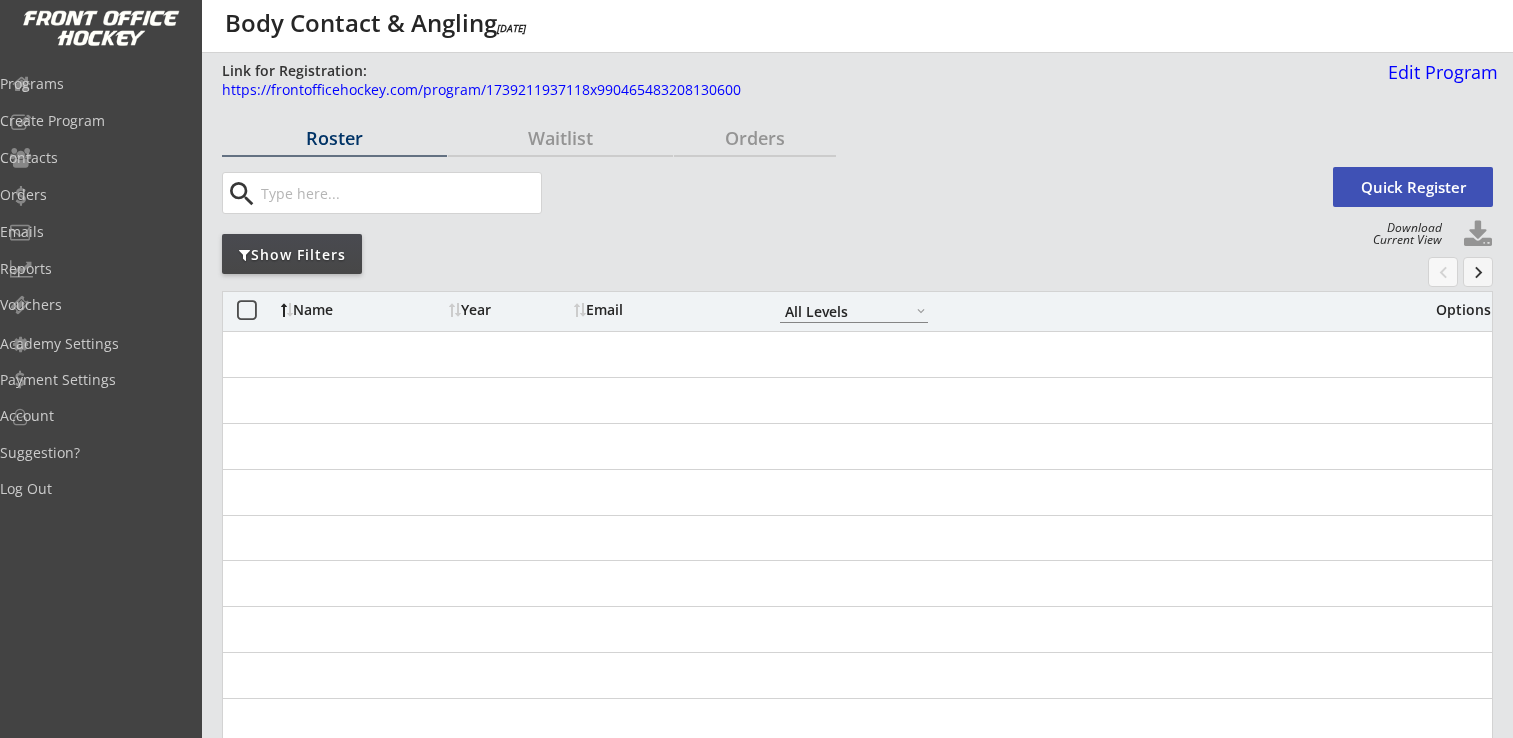 scroll, scrollTop: 0, scrollLeft: 0, axis: both 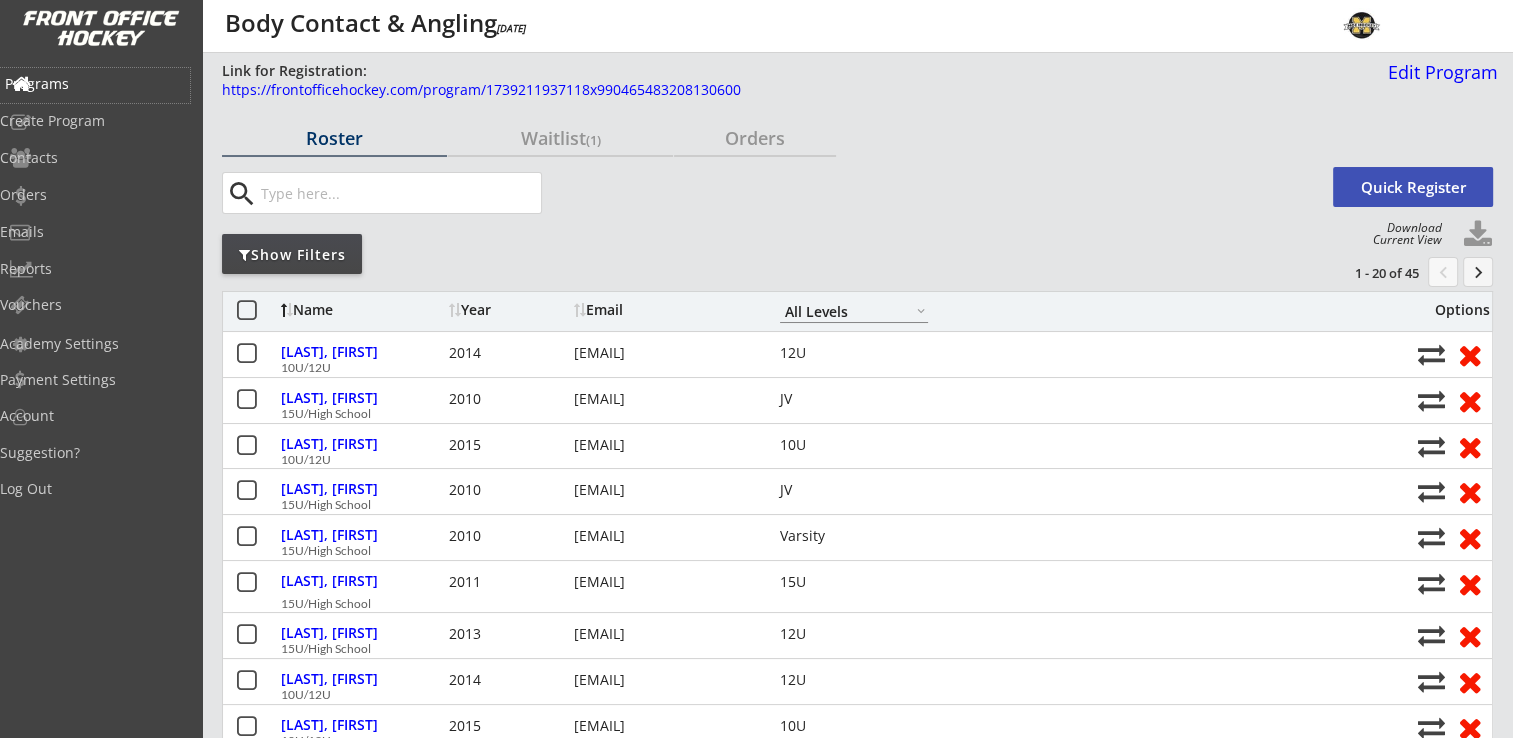 click on "Programs" at bounding box center (95, 84) 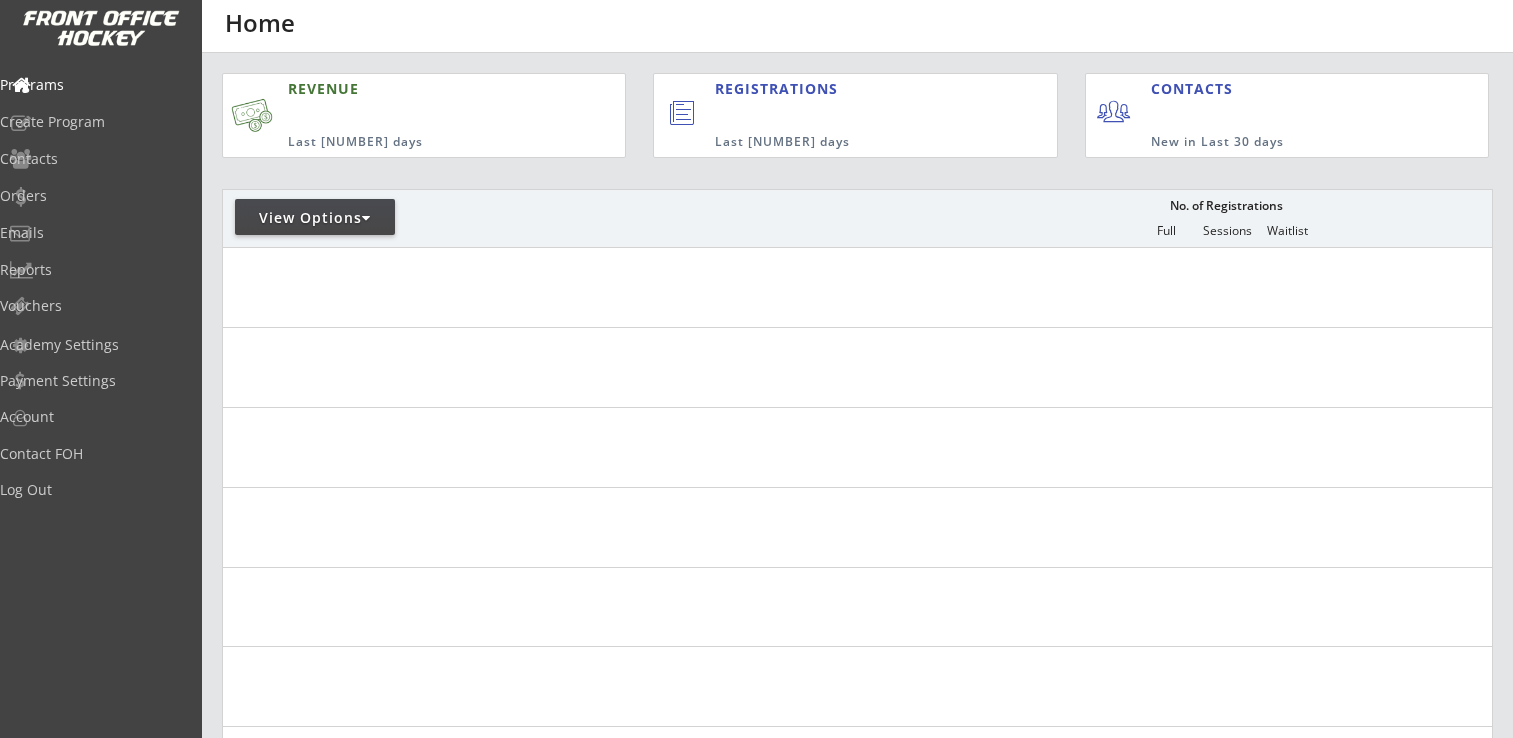 scroll, scrollTop: 0, scrollLeft: 0, axis: both 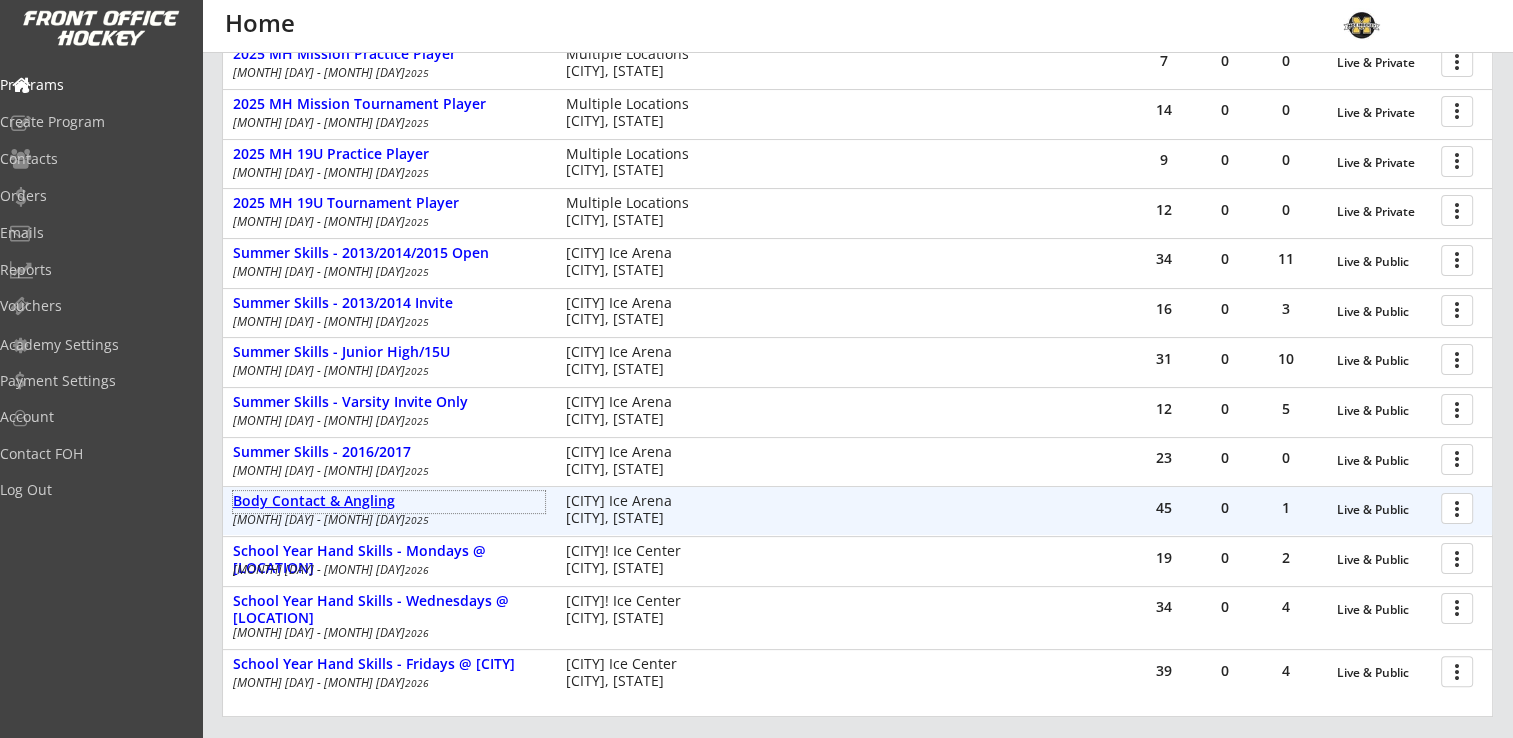 click on "Body Contact & Angling" at bounding box center (389, 501) 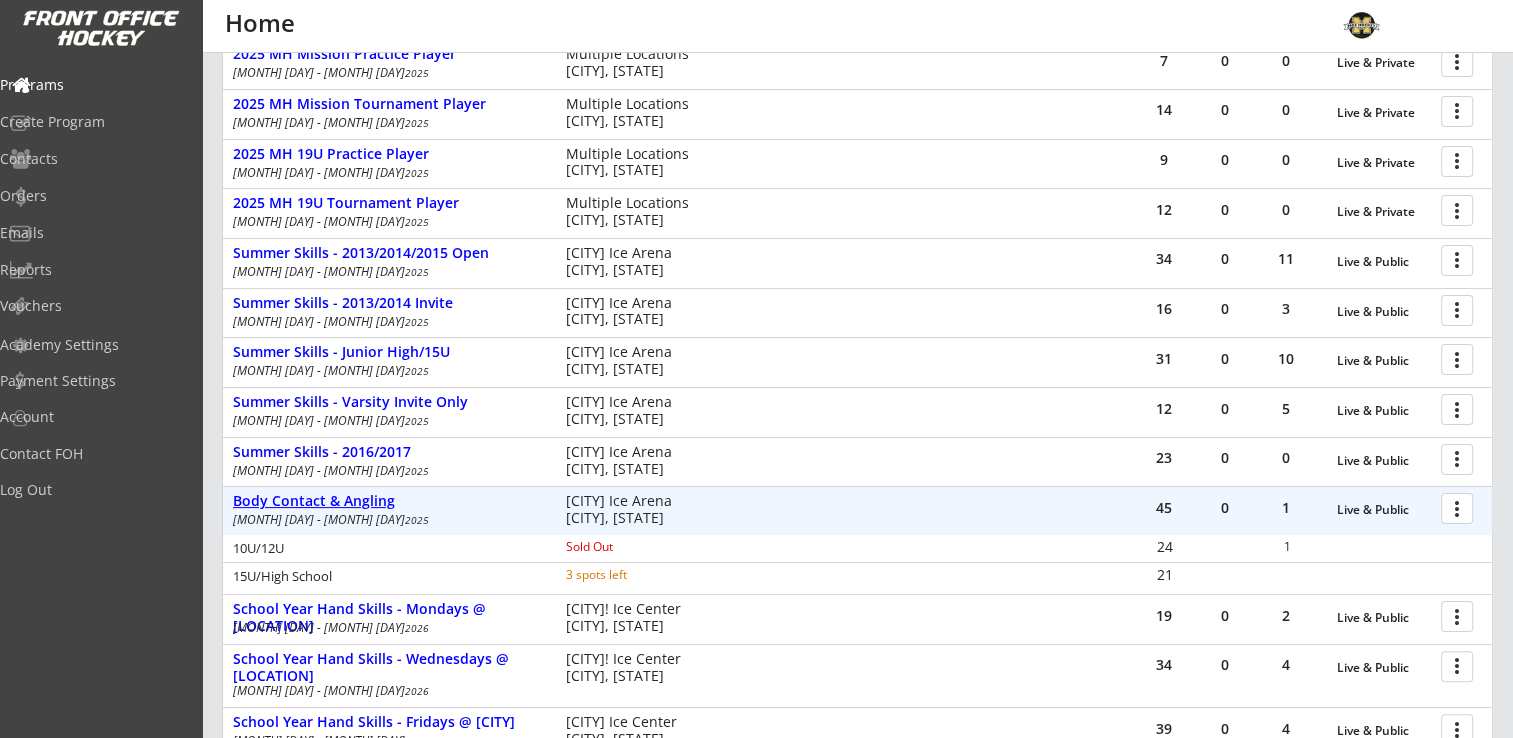 click on "Body Contact & Angling" at bounding box center [1384, 510] 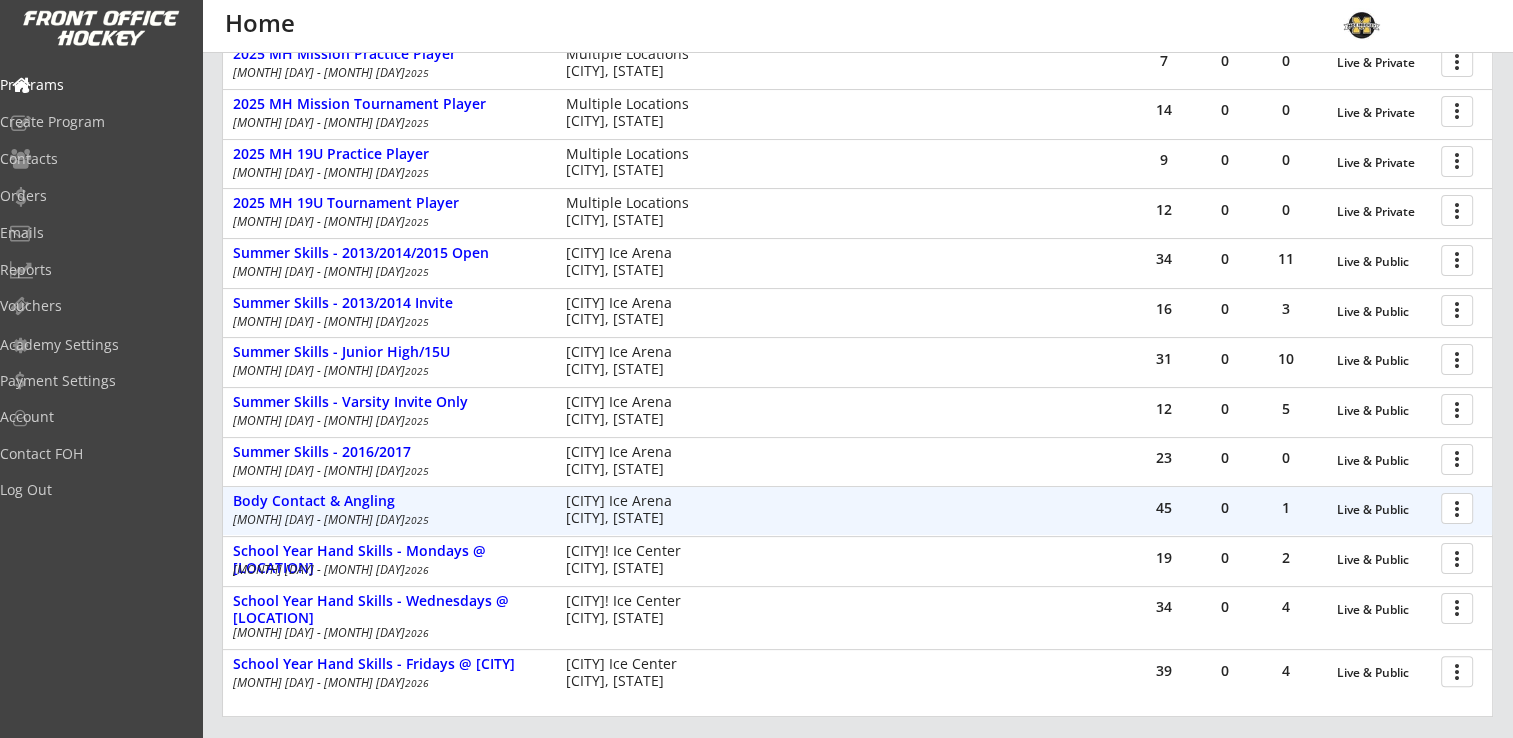 click at bounding box center [1460, 507] 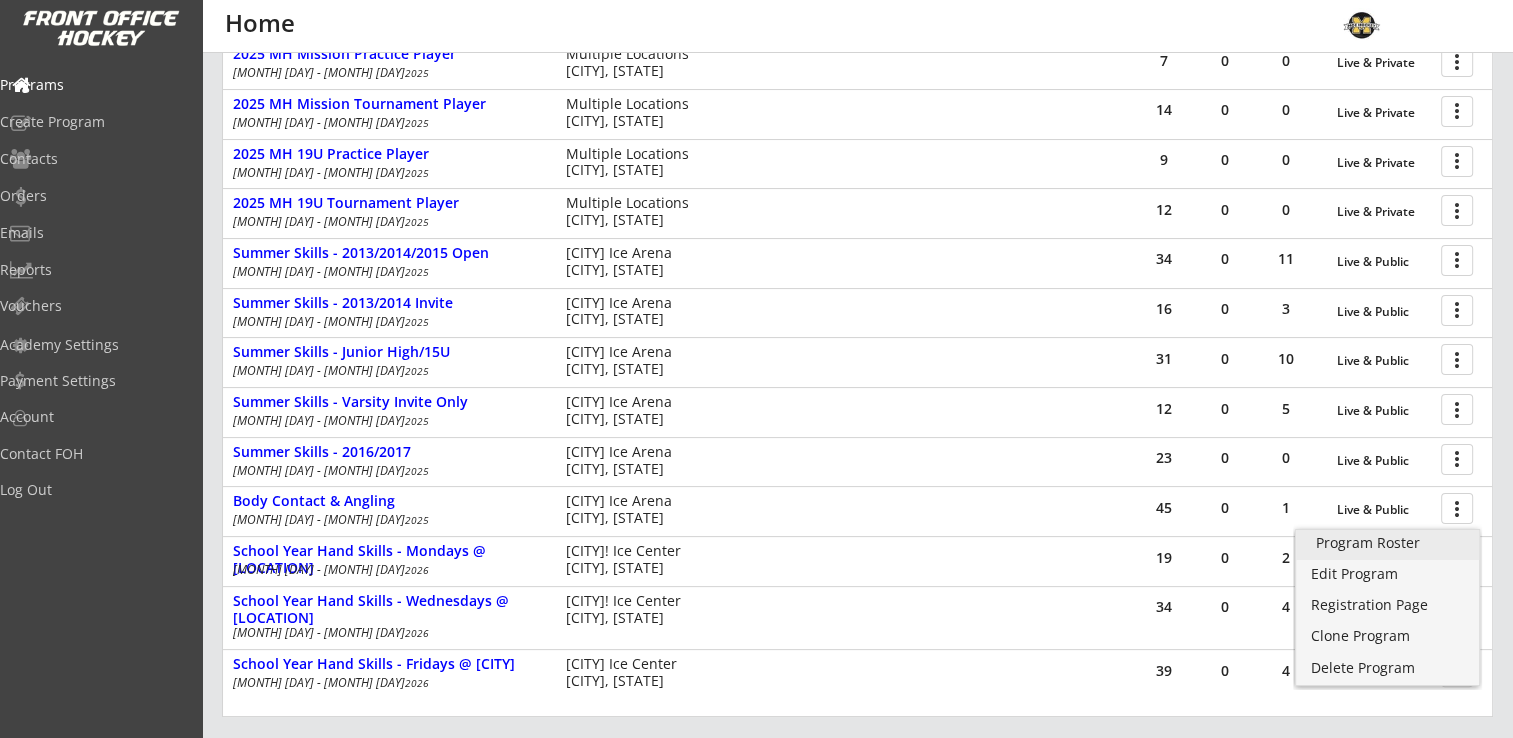 click on "Program Roster" at bounding box center (1387, 543) 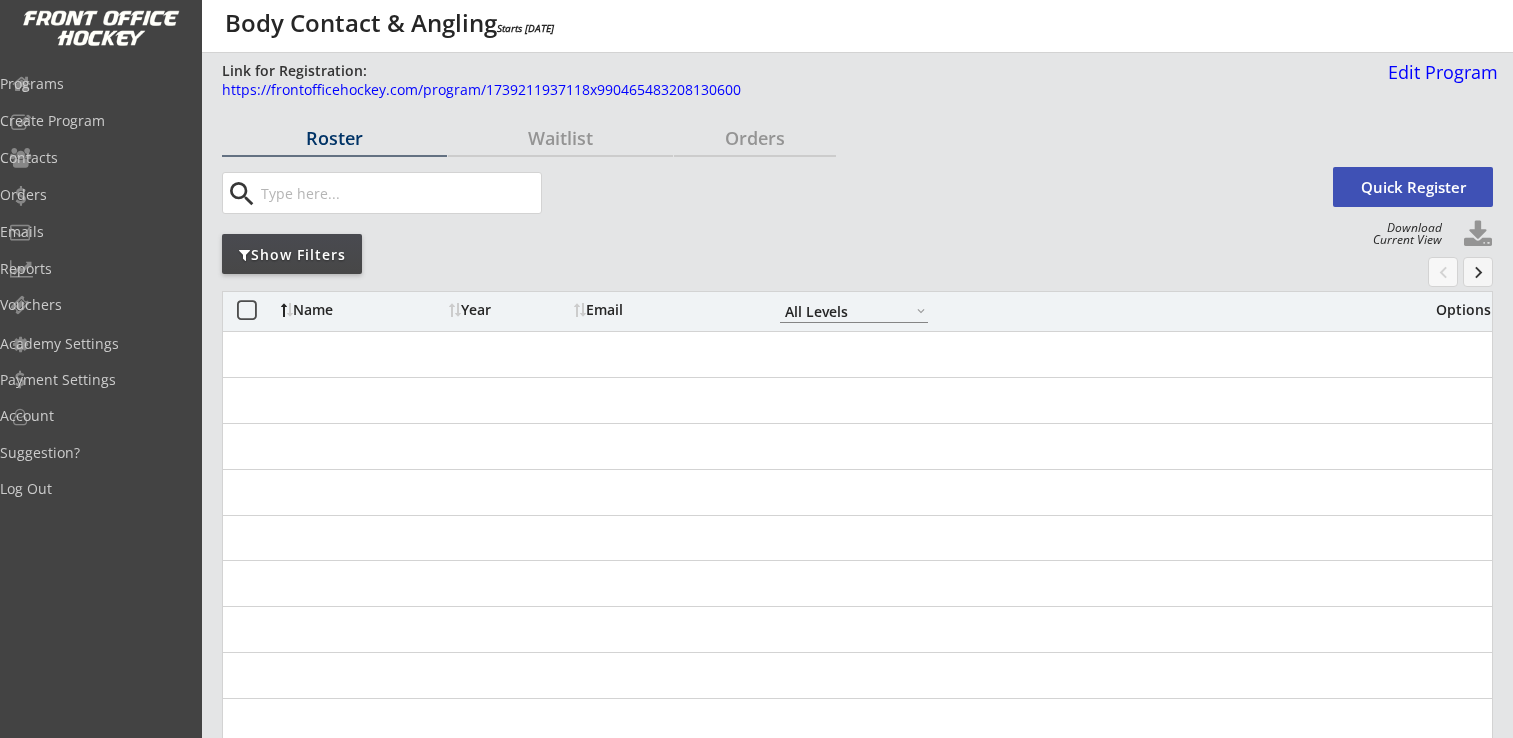 scroll, scrollTop: 0, scrollLeft: 0, axis: both 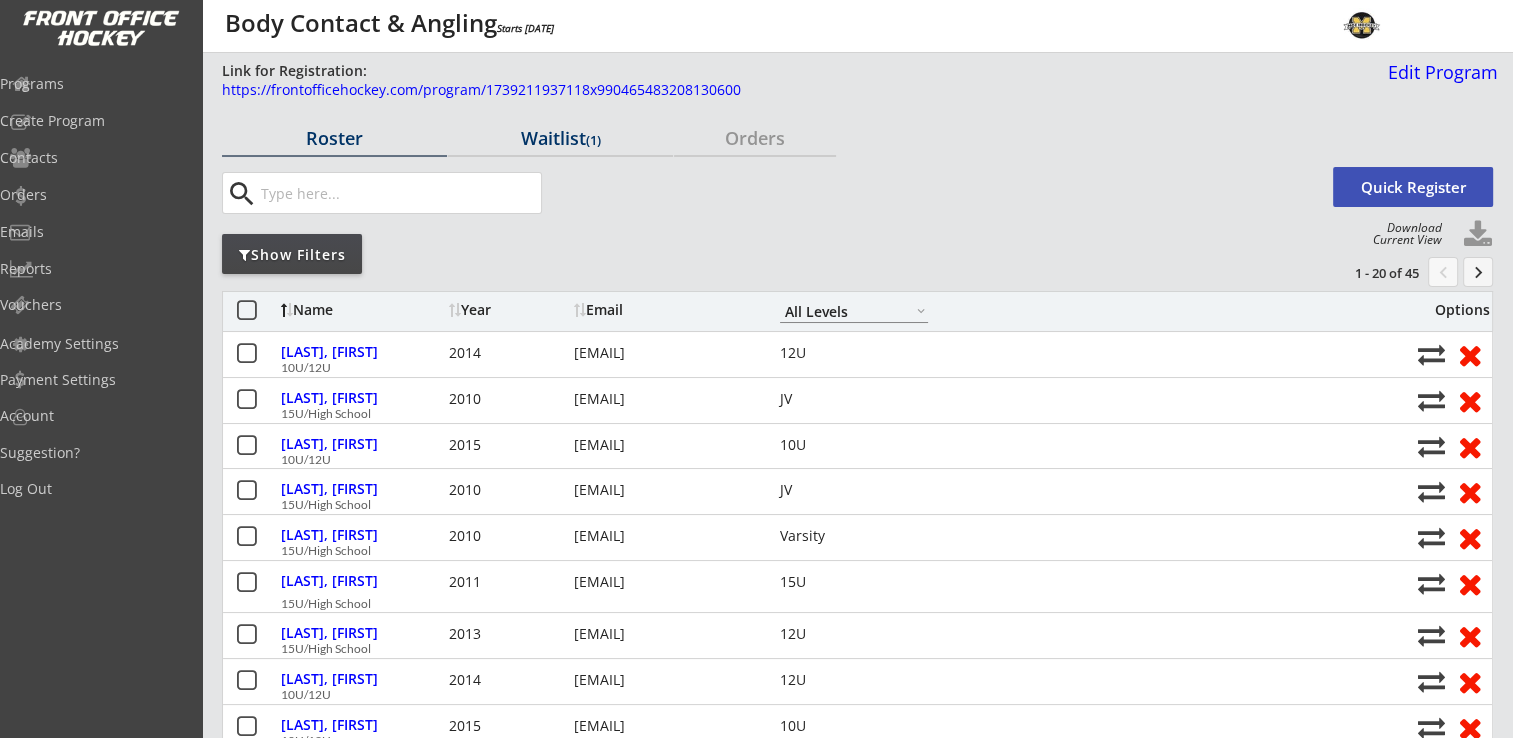 click on "Waitlist   (1)" at bounding box center [334, 138] 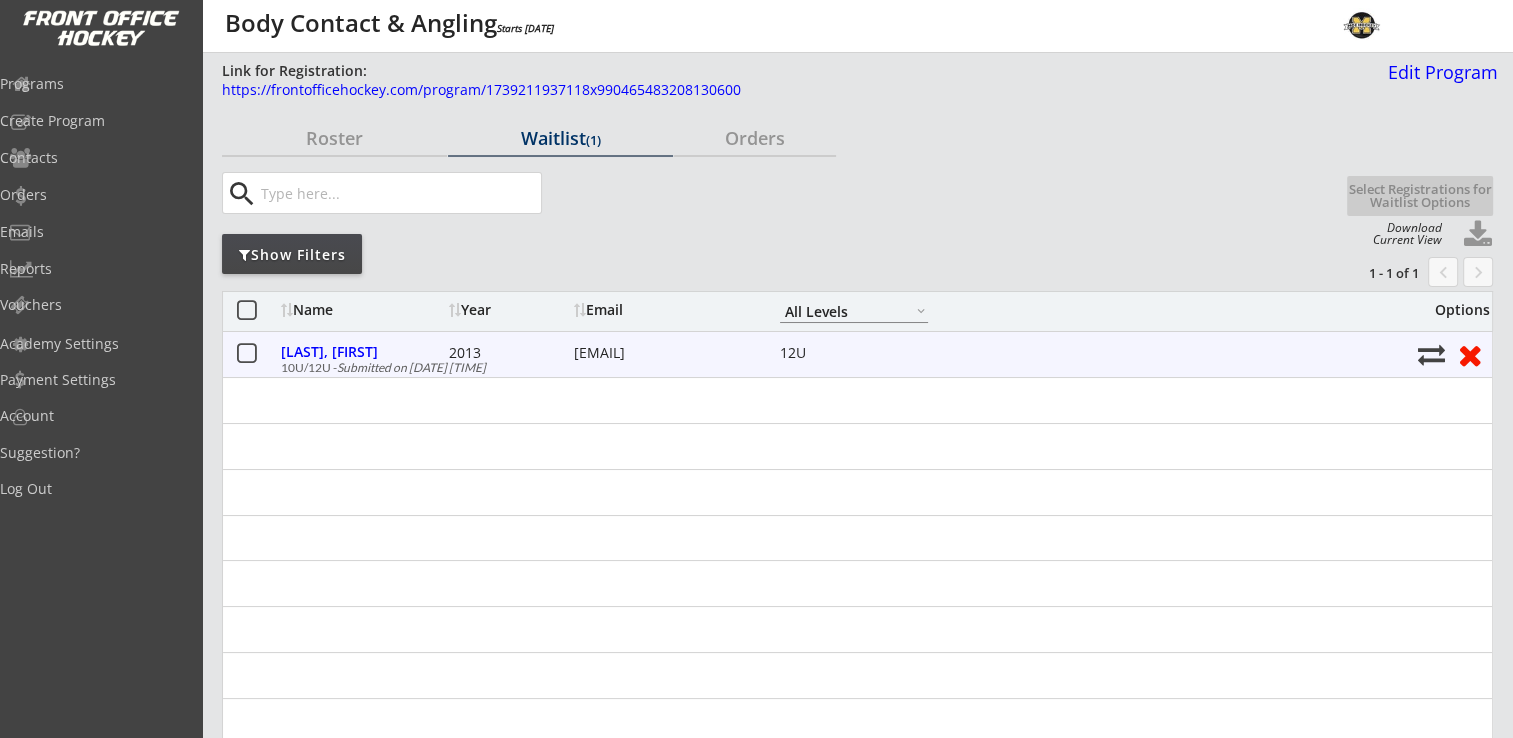 click at bounding box center [1431, 354] 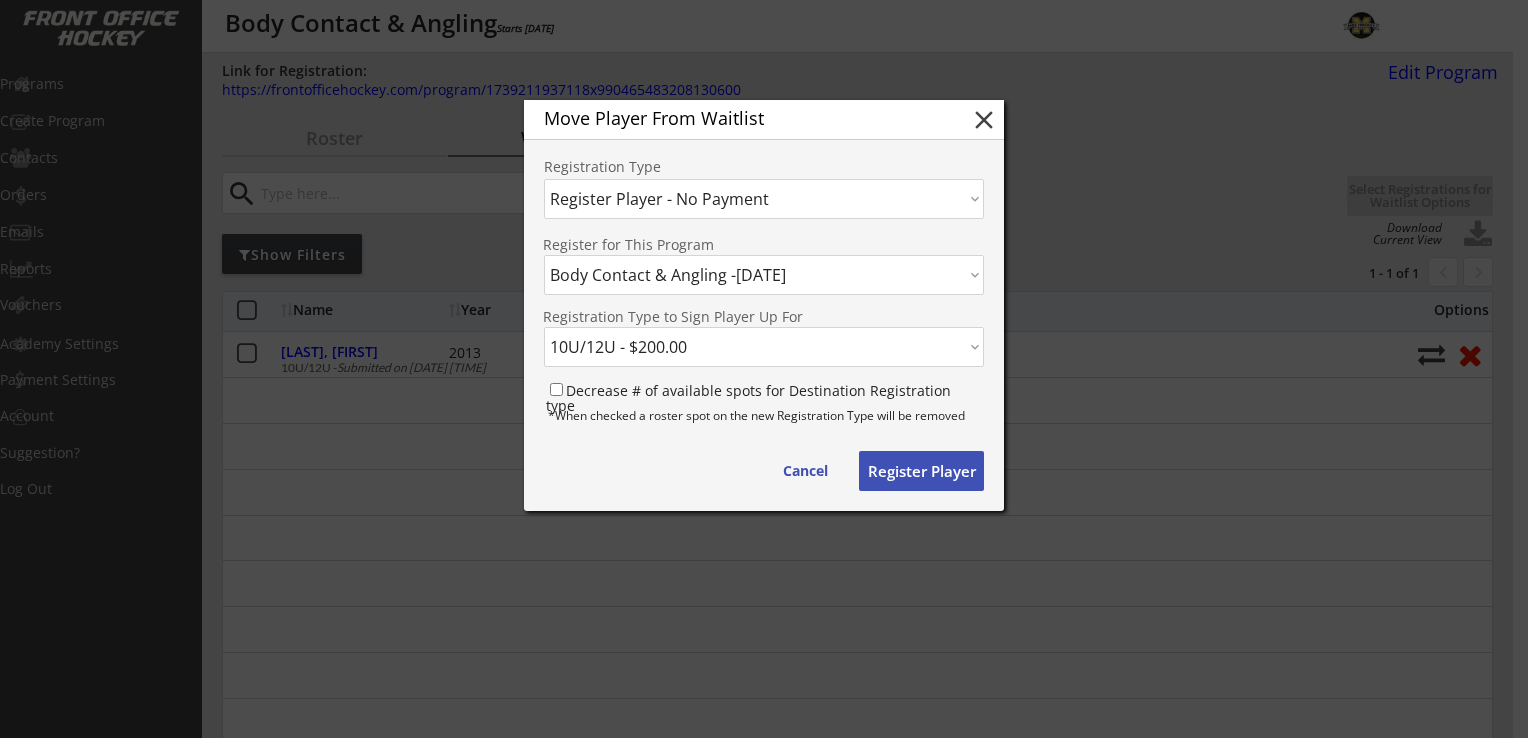 click on "REGISTRATION TYPE 10U/12U - $200.00 15U/High School - $200.00" at bounding box center (764, 275) 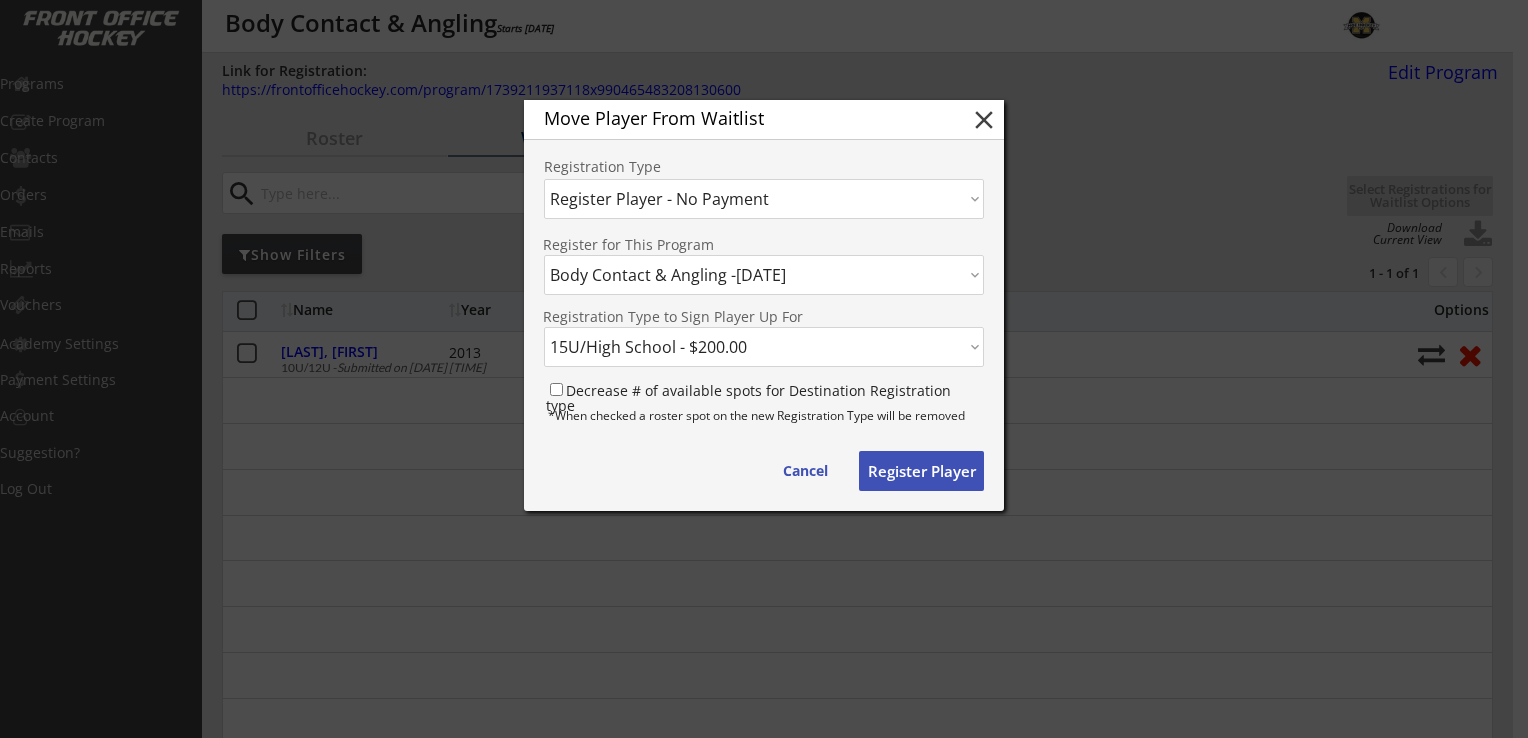 click on "REGISTRATION TYPE 10U/12U - $200.00 15U/High School - $200.00" at bounding box center [764, 275] 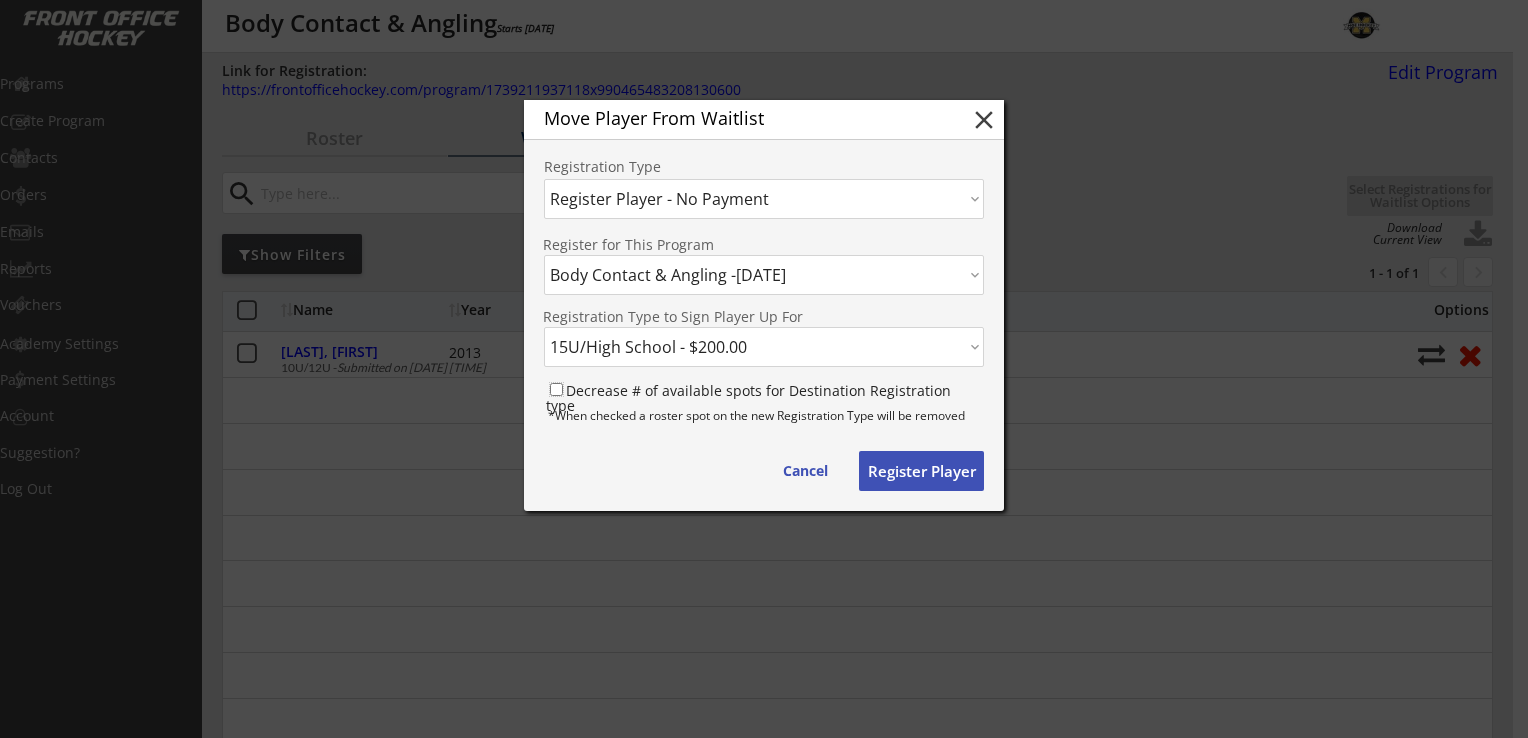 click on "Decrease # of available spots for Destination Registration type" at bounding box center (556, 389) 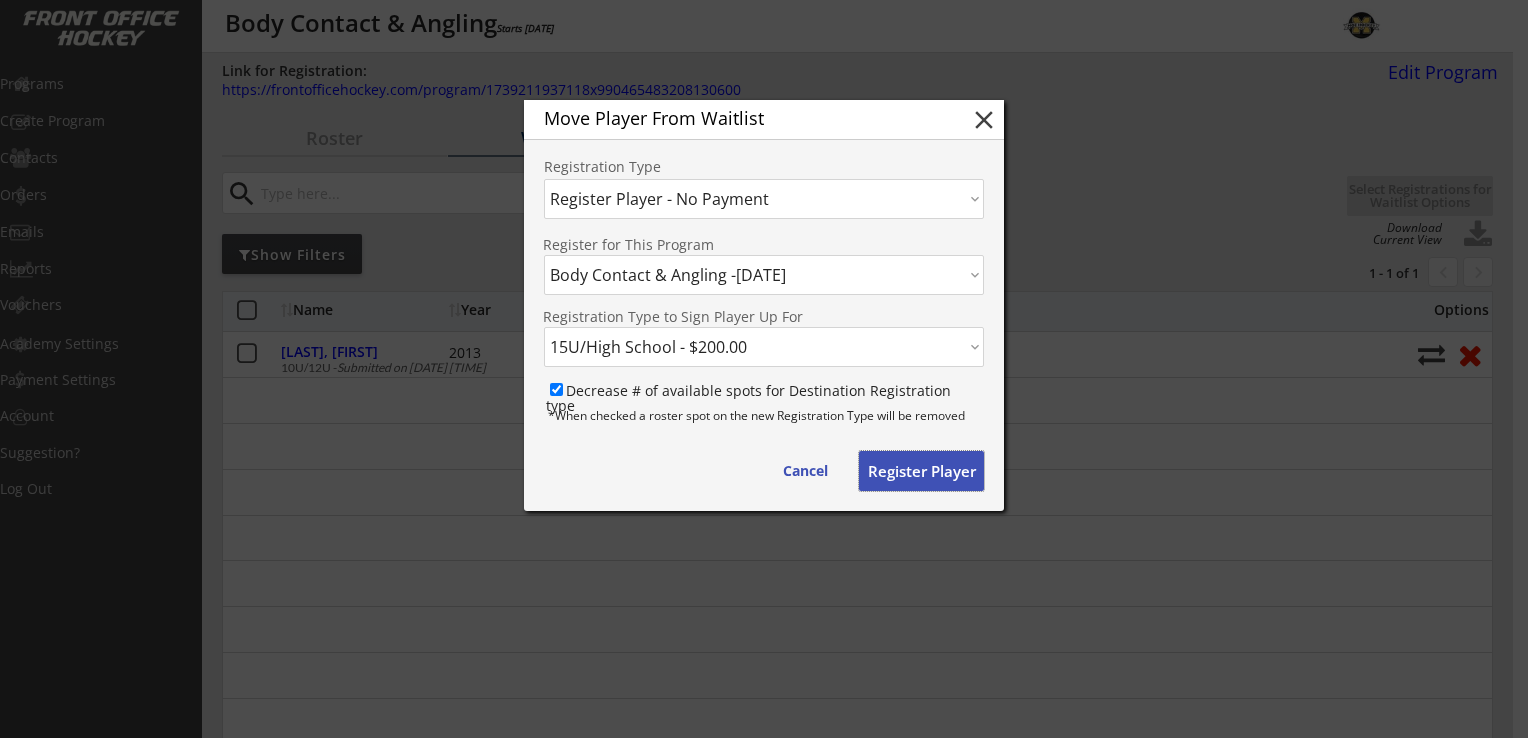 click on "Register Player" at bounding box center [921, 471] 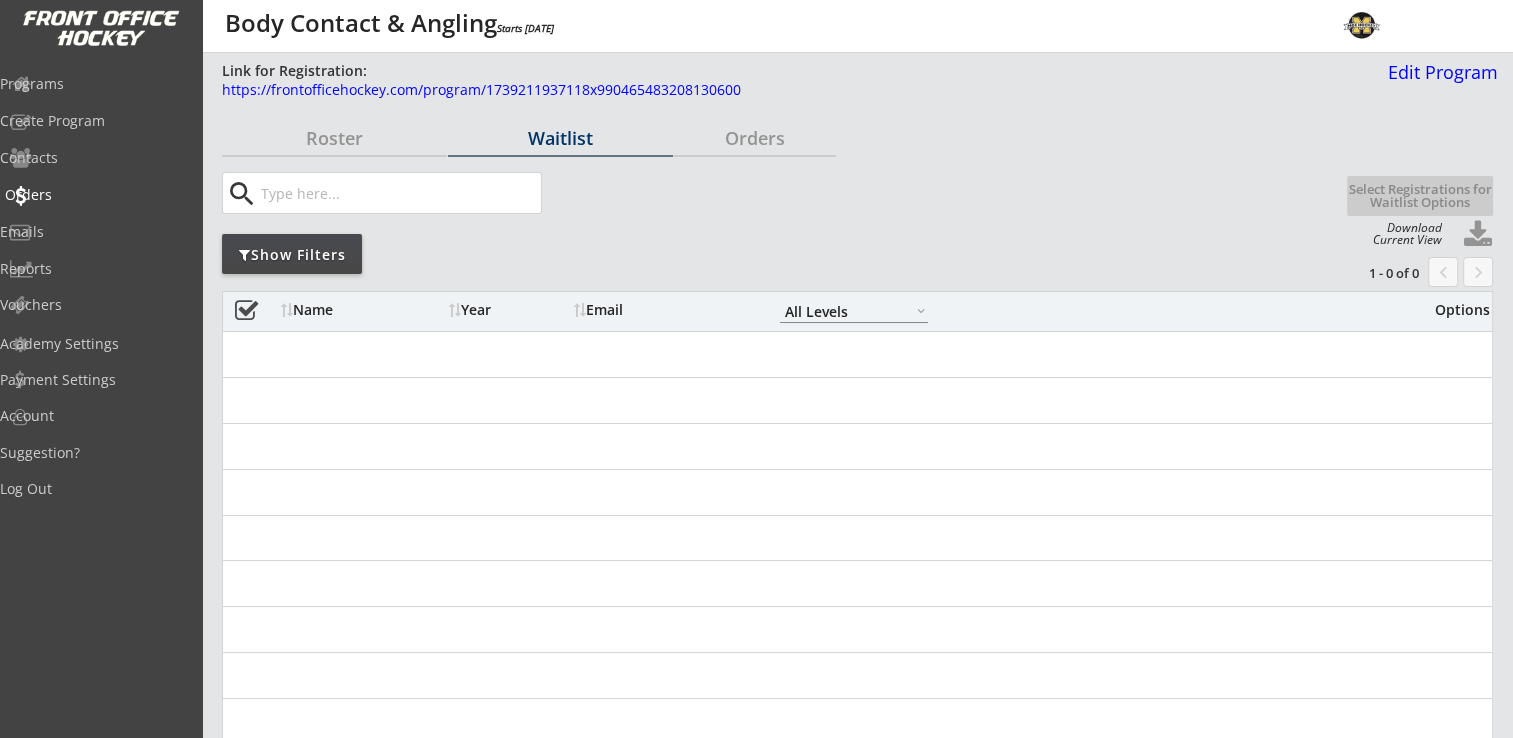 click on "Orders" at bounding box center [95, 84] 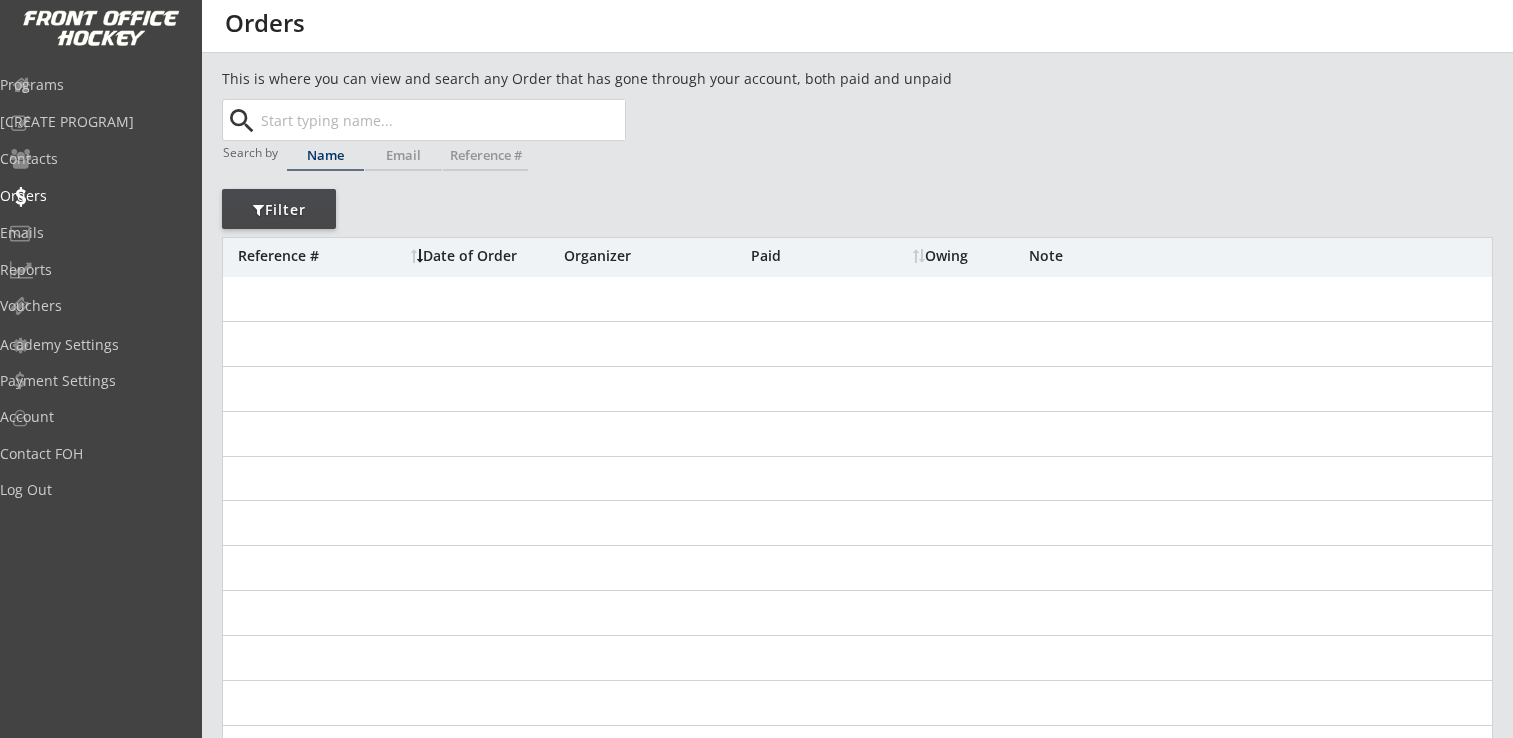 scroll, scrollTop: 0, scrollLeft: 0, axis: both 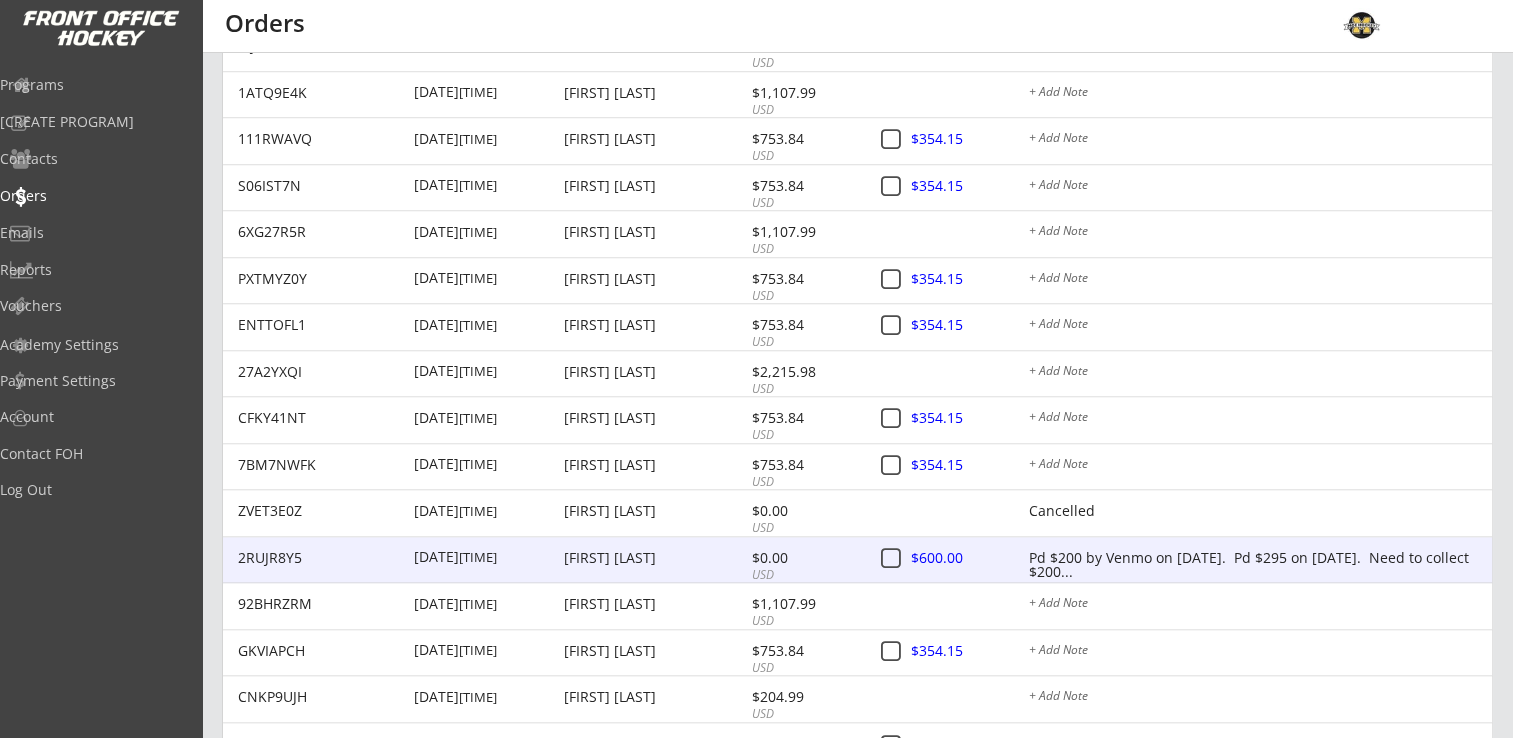 click on "Pd $200 by Venmo on 5/20.  Pd $295 on 5/31.  Need to collect $200..." at bounding box center (1260, 559) 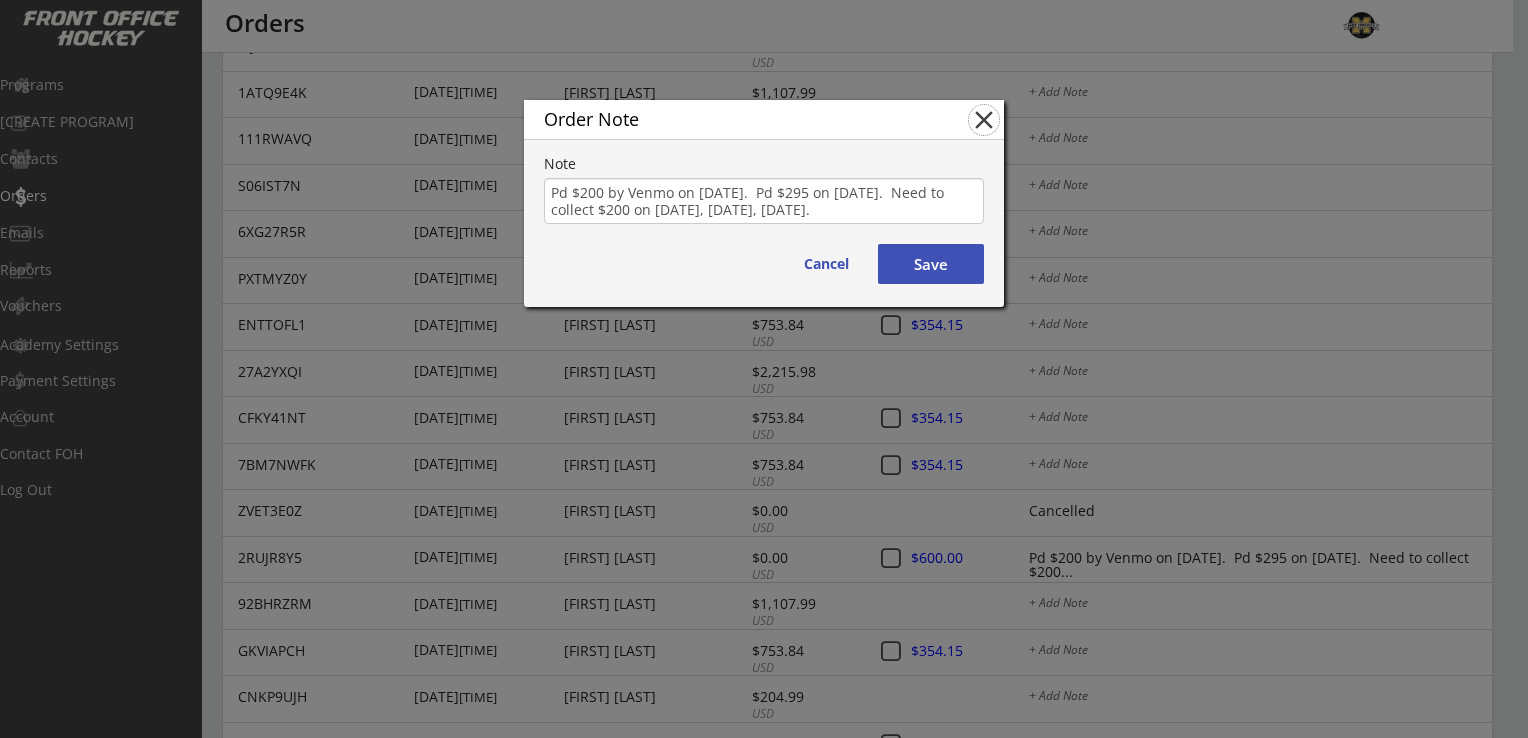 click on "close" at bounding box center [984, 120] 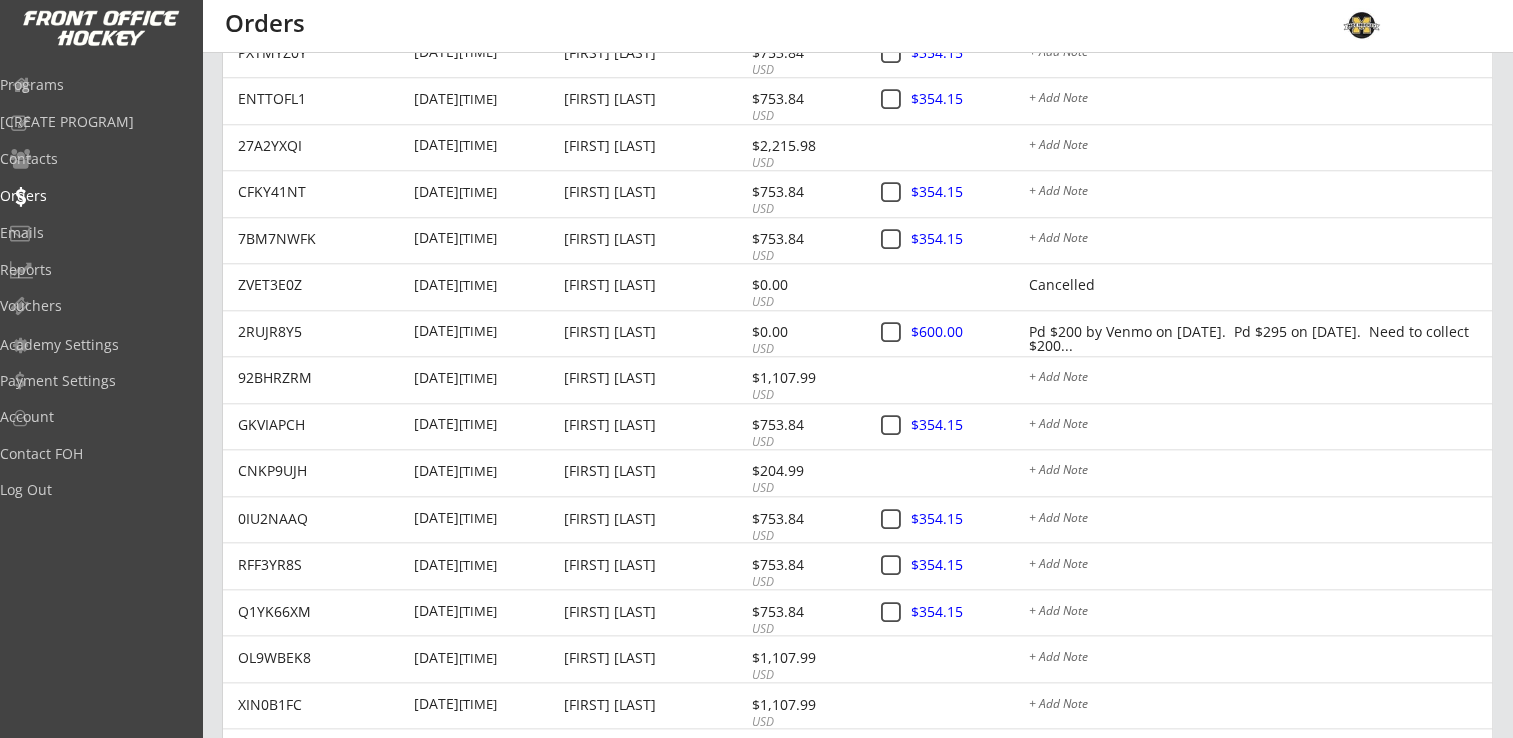 scroll, scrollTop: 3256, scrollLeft: 0, axis: vertical 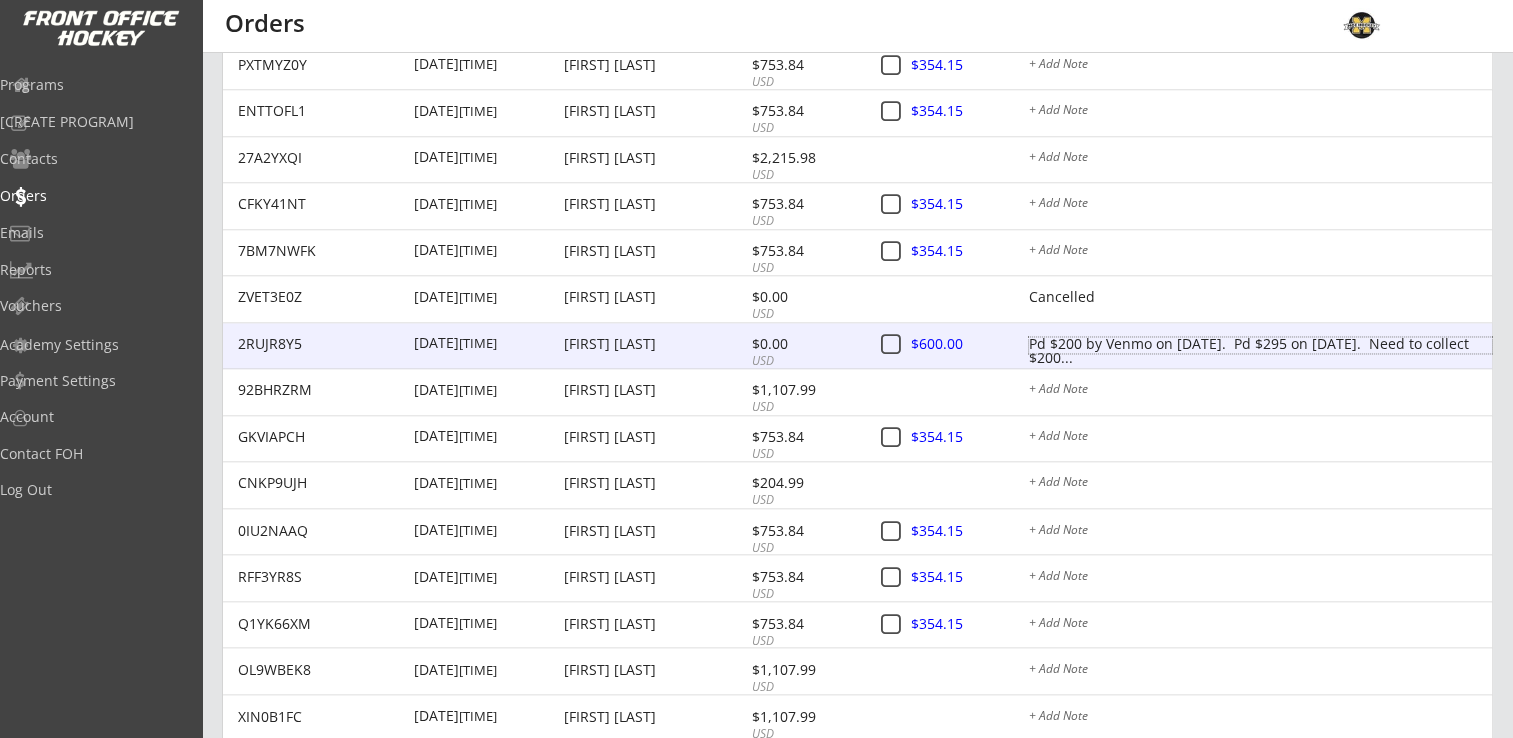 click on "Pd $200 by Venmo on 5/20.  Pd $295 on 5/31.  Need to collect $200..." at bounding box center (1260, 345) 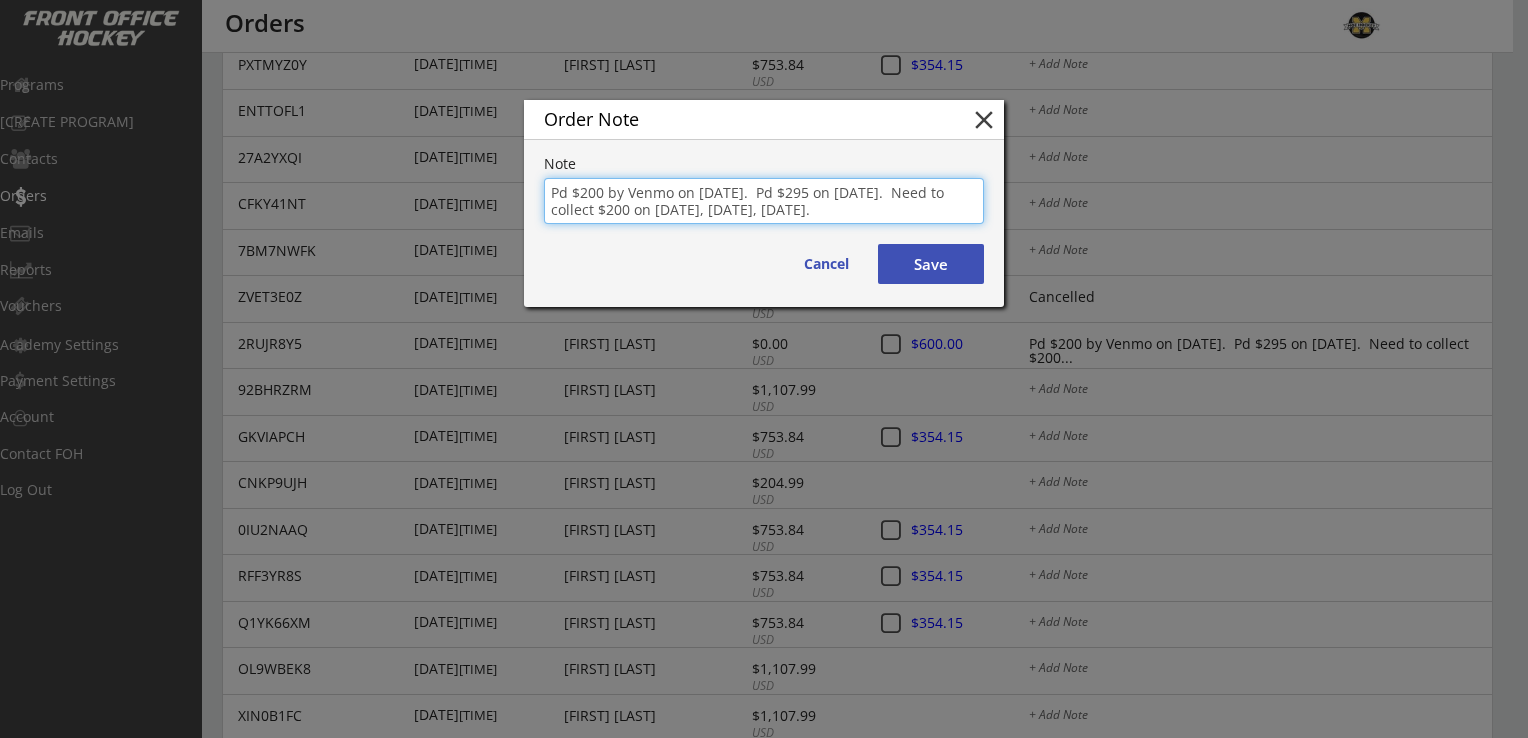 click on "Pd $200 by Venmo on 5/20.  Pd $295 on 5/31.  Need to collect $200 on 7/1, 8/1, 9/1." at bounding box center [764, 201] 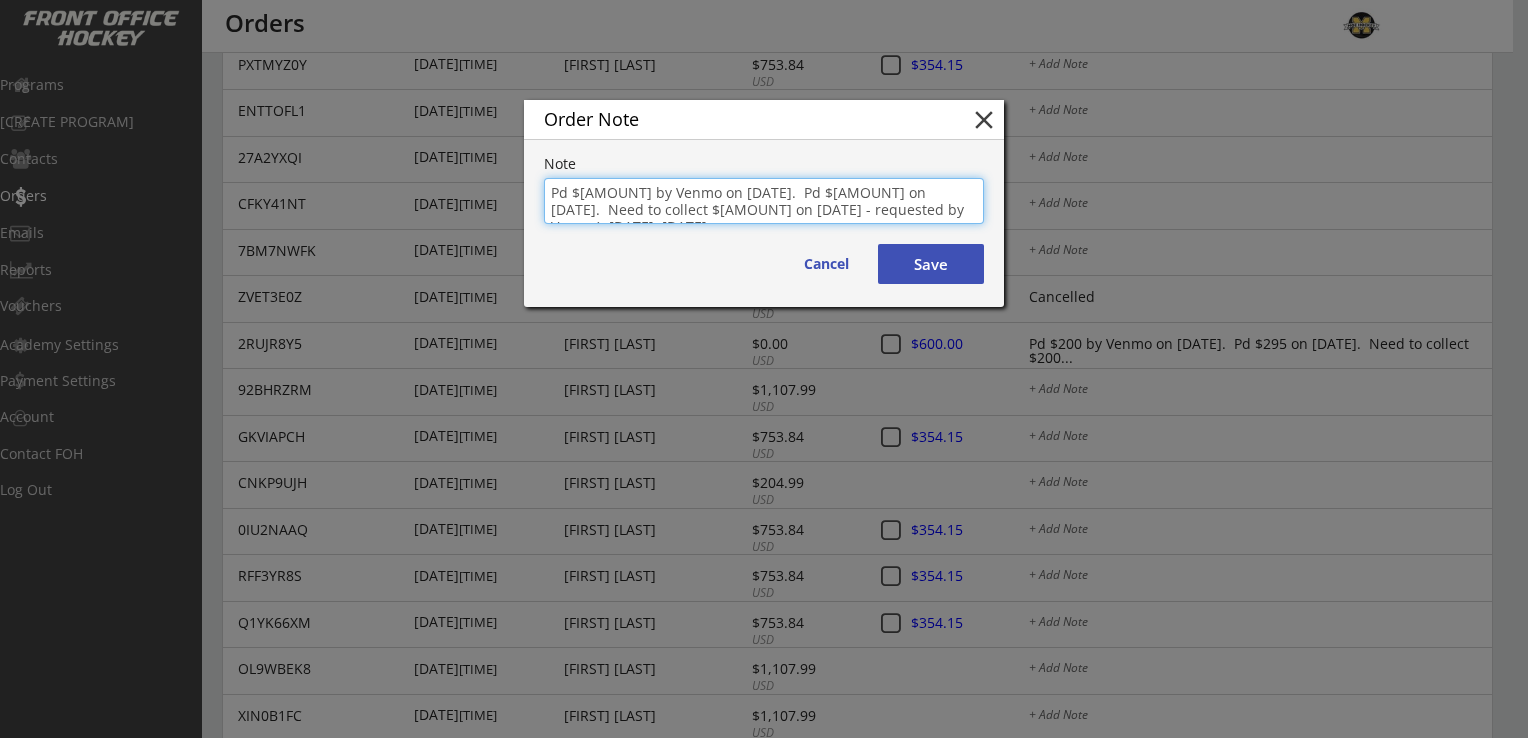 click on "Pd $200 by Venmo on 5/20.  Pd $295 on 5/31.  Need to collect $200 on 7/1 - requested by Venmo), 8/1, 9/1." at bounding box center [764, 201] 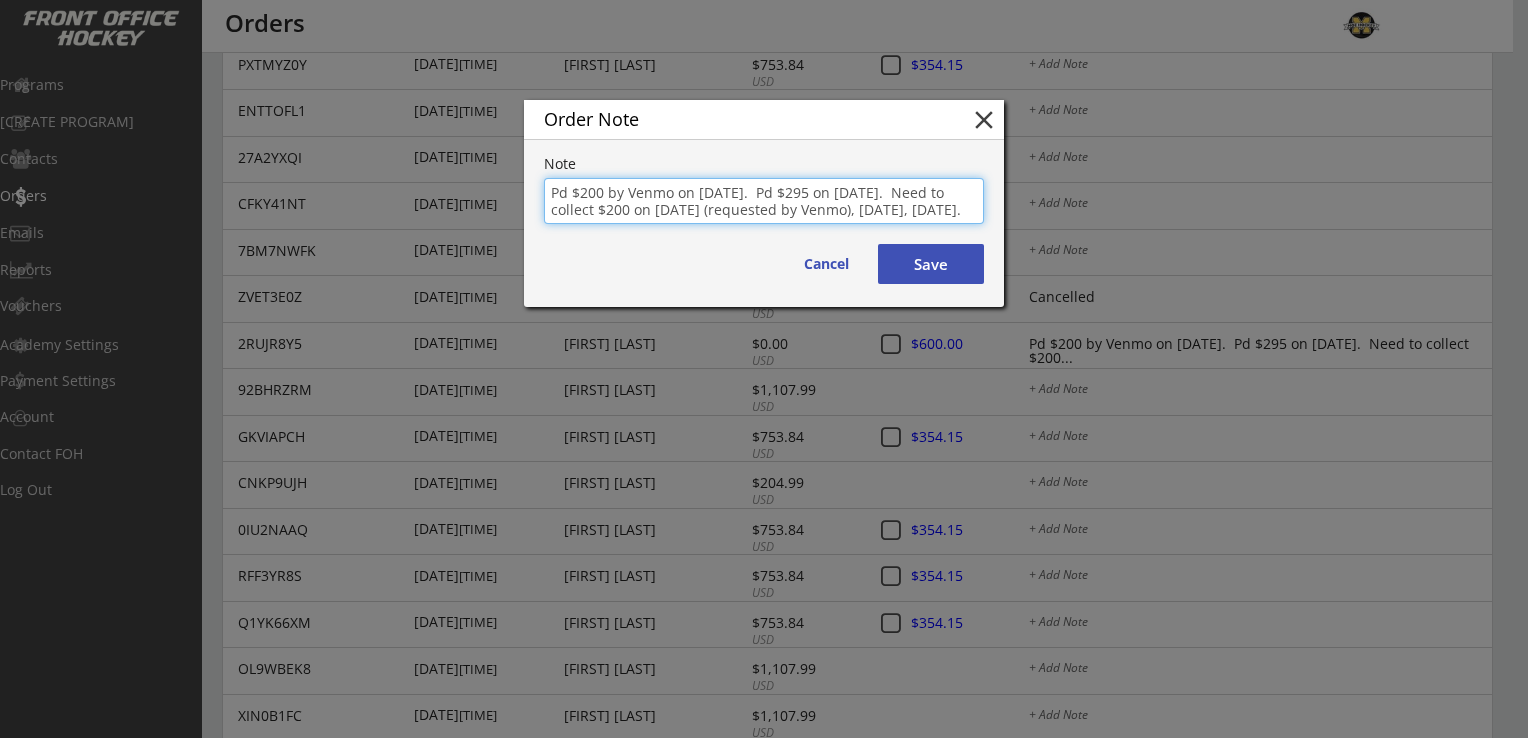 type on "Pd $200 by Venmo on 5/20.  Pd $295 on 5/31.  Need to collect $200 on 7/1 (requested by Venmo), 8/1, 9/1." 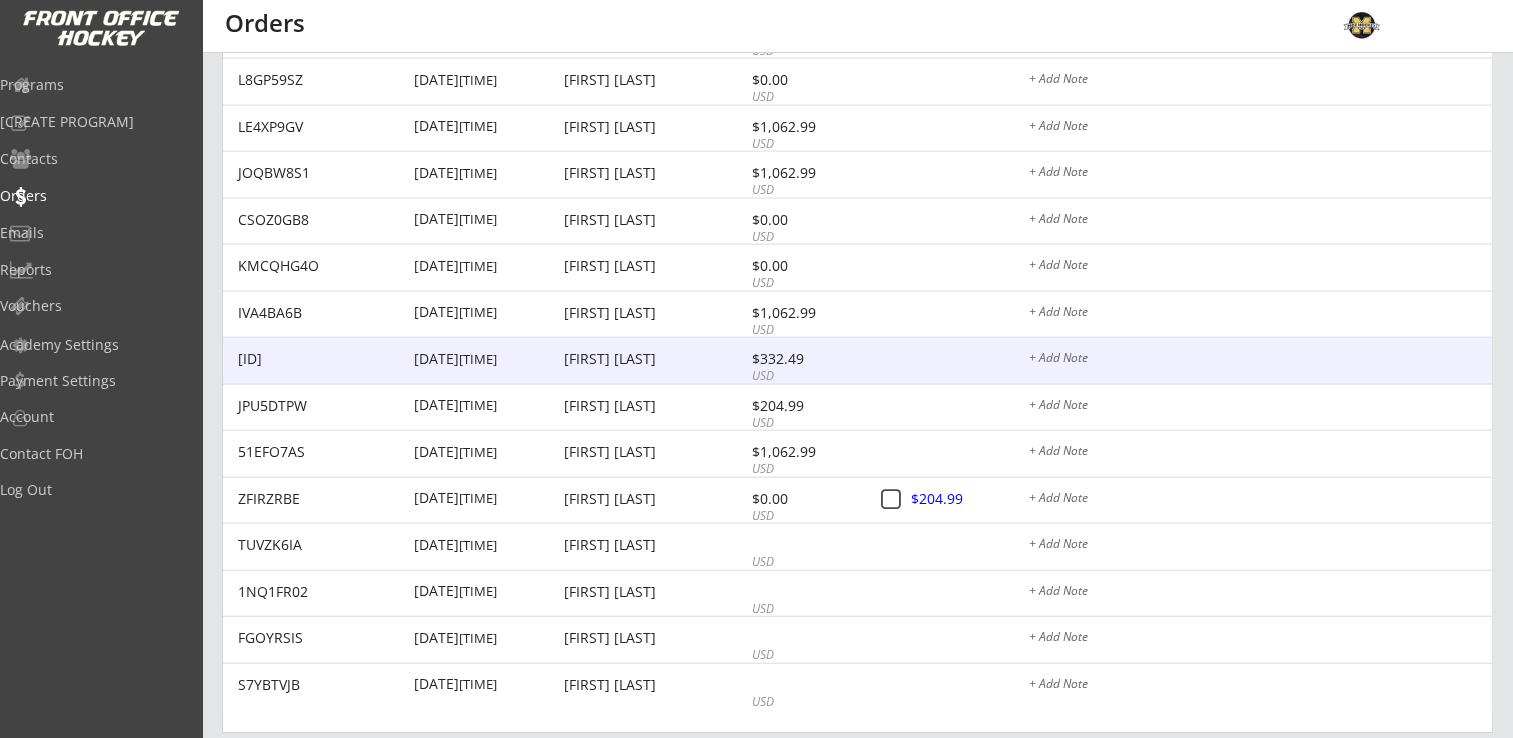 scroll, scrollTop: 5051, scrollLeft: 0, axis: vertical 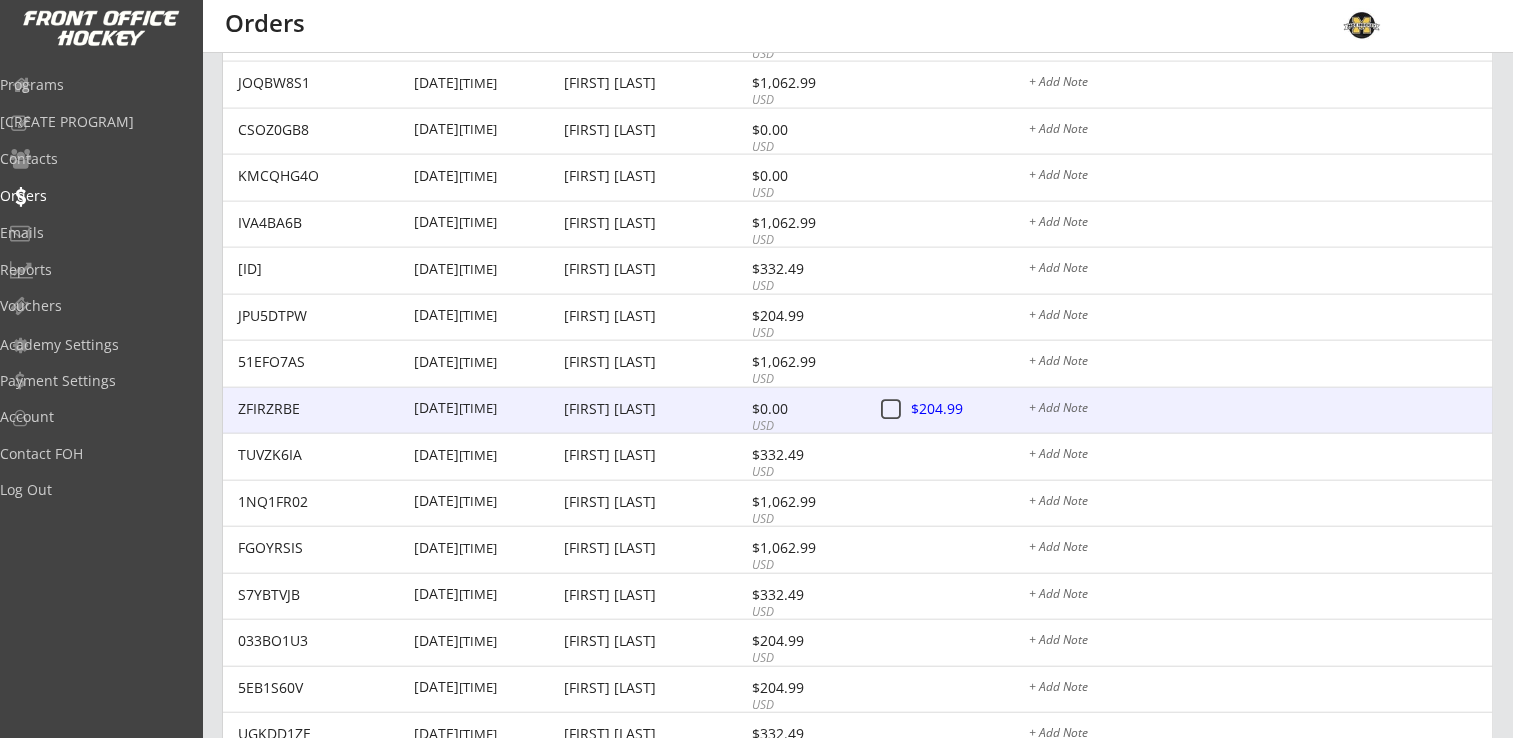 click at bounding box center (956, 410) 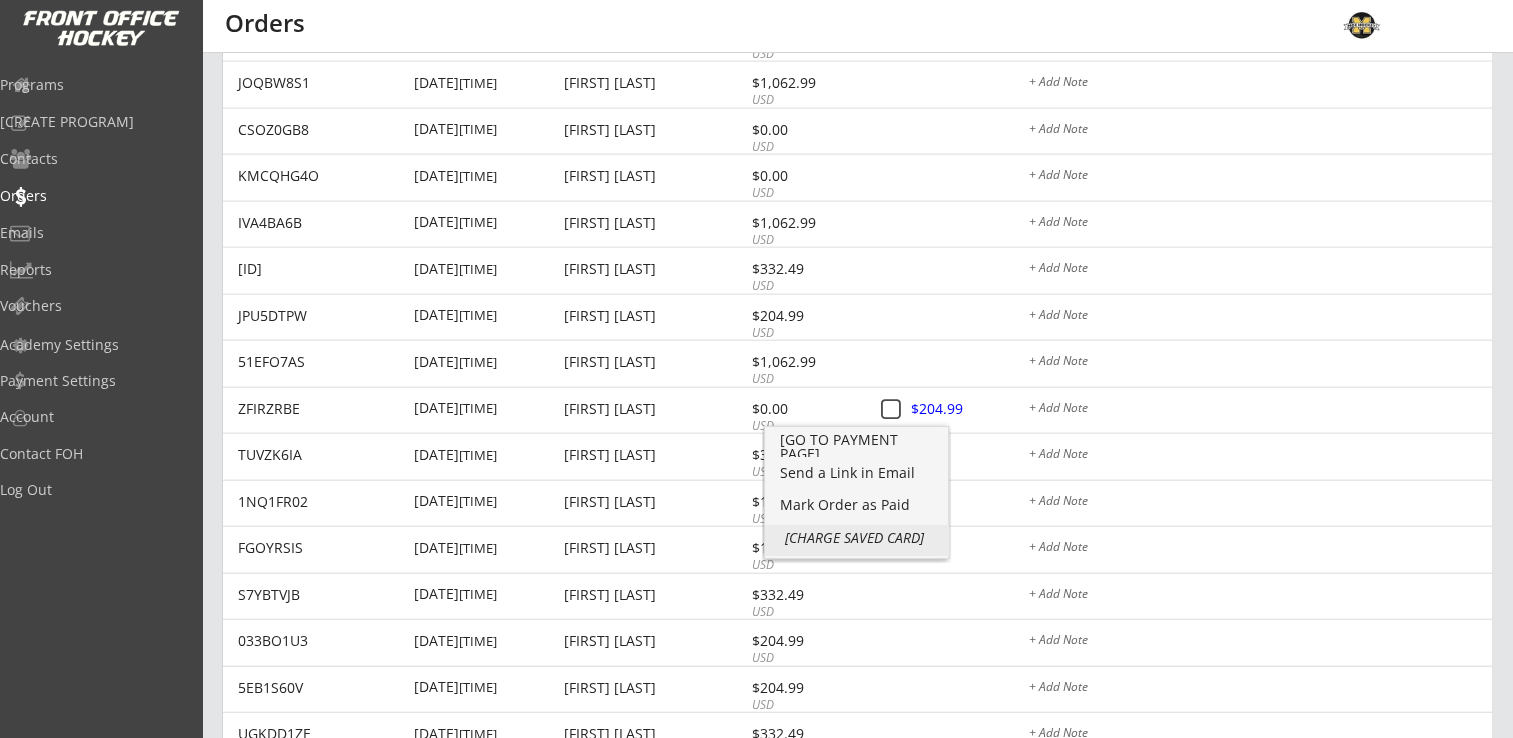 click on "Charge Saved Card" at bounding box center [856, 473] 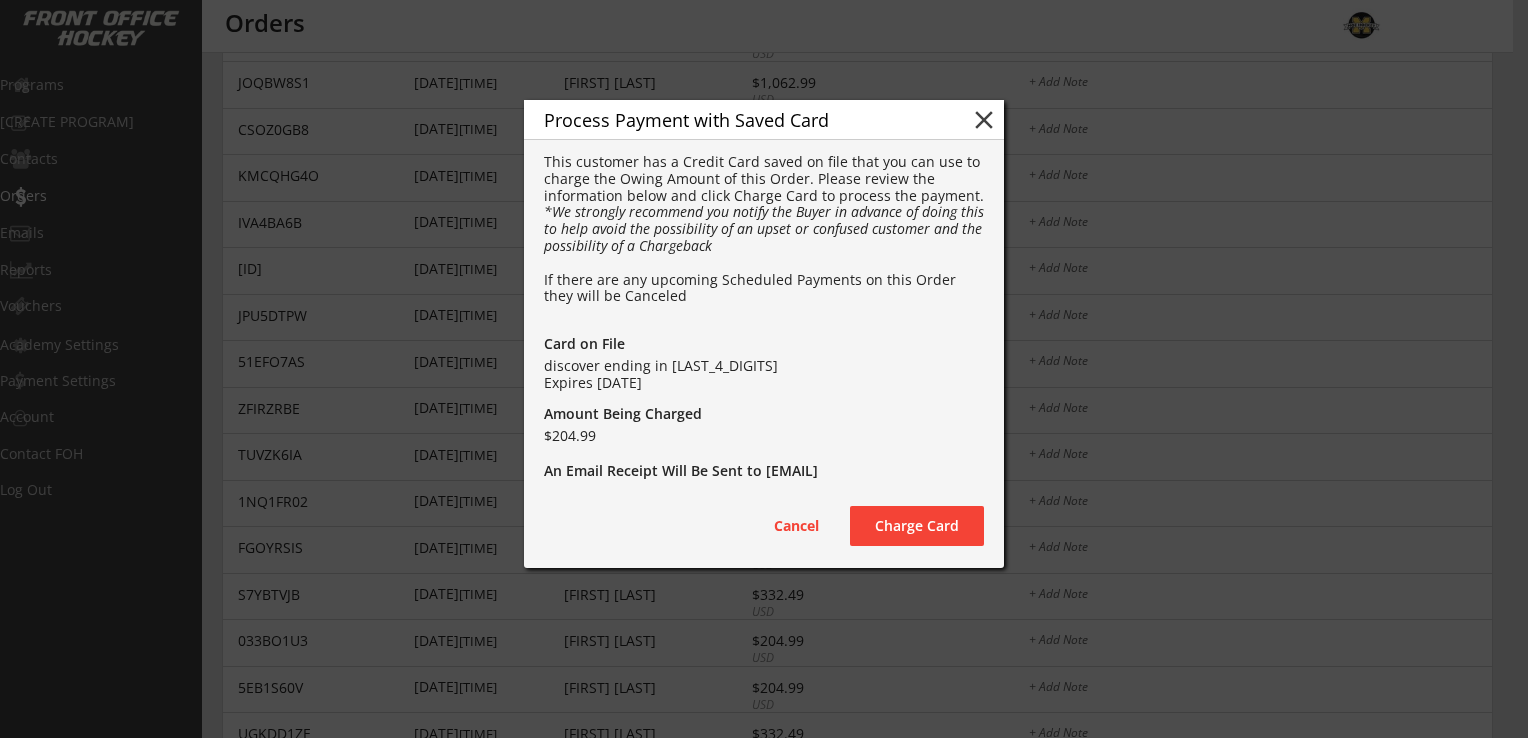click on "Charge Card" at bounding box center [0, 0] 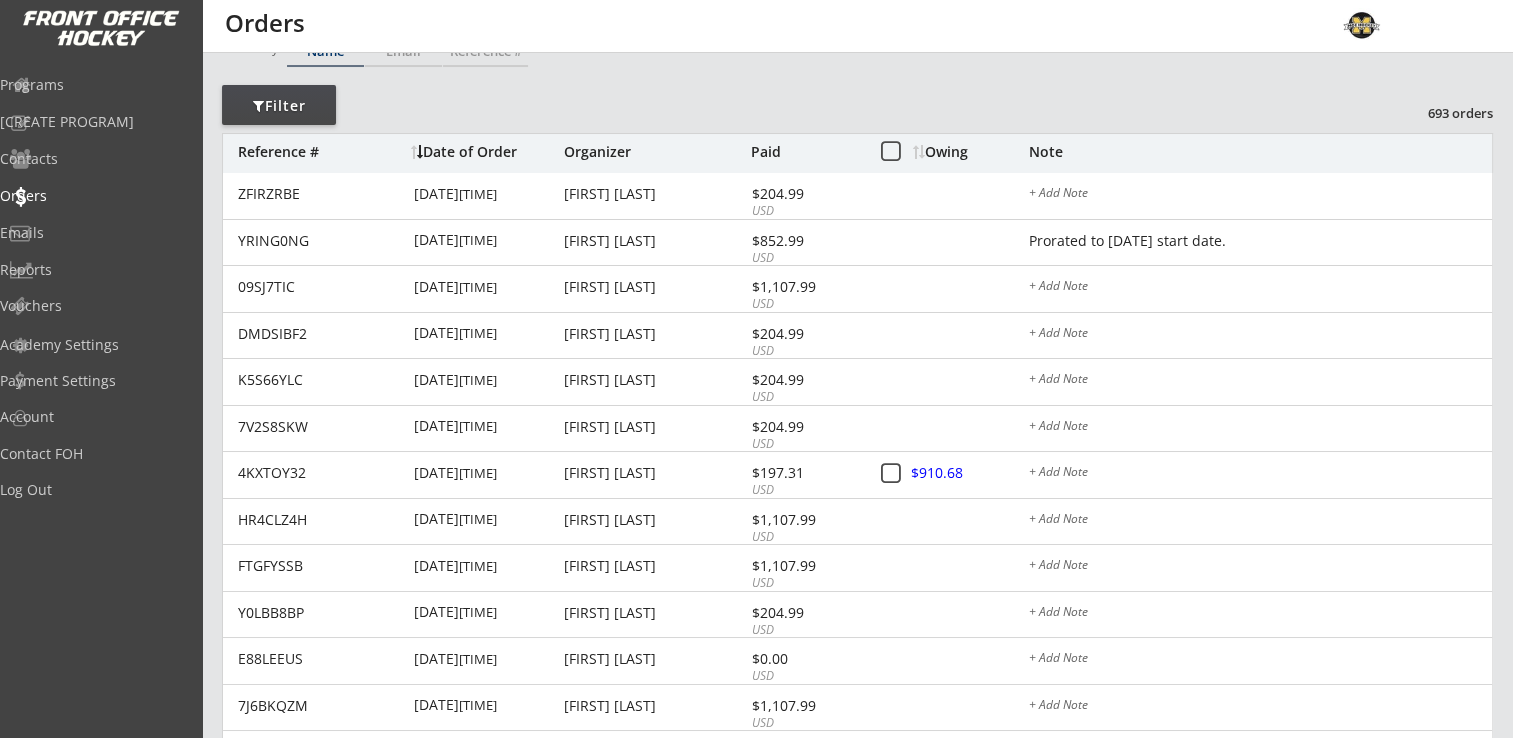scroll, scrollTop: 0, scrollLeft: 0, axis: both 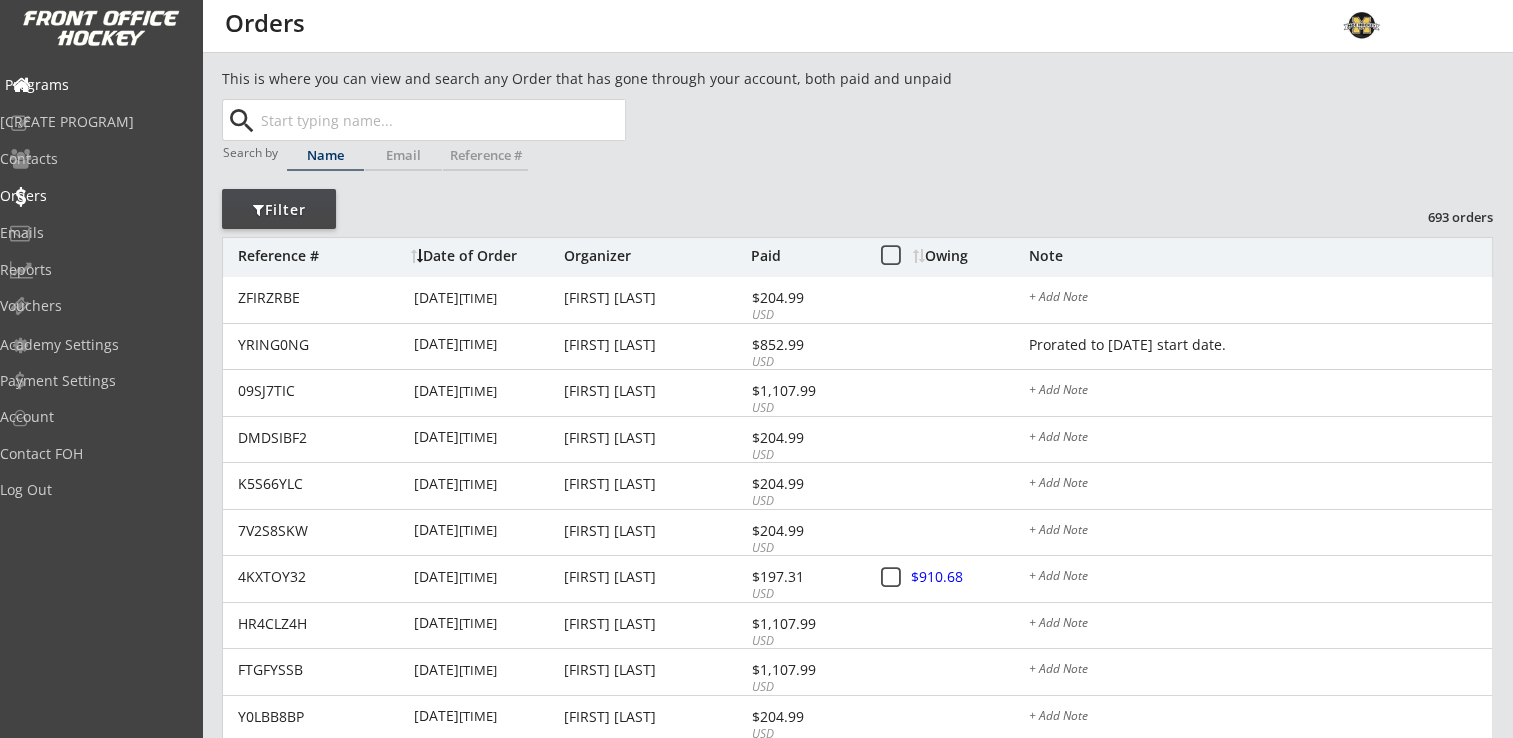 click on "Programs" at bounding box center [95, 85] 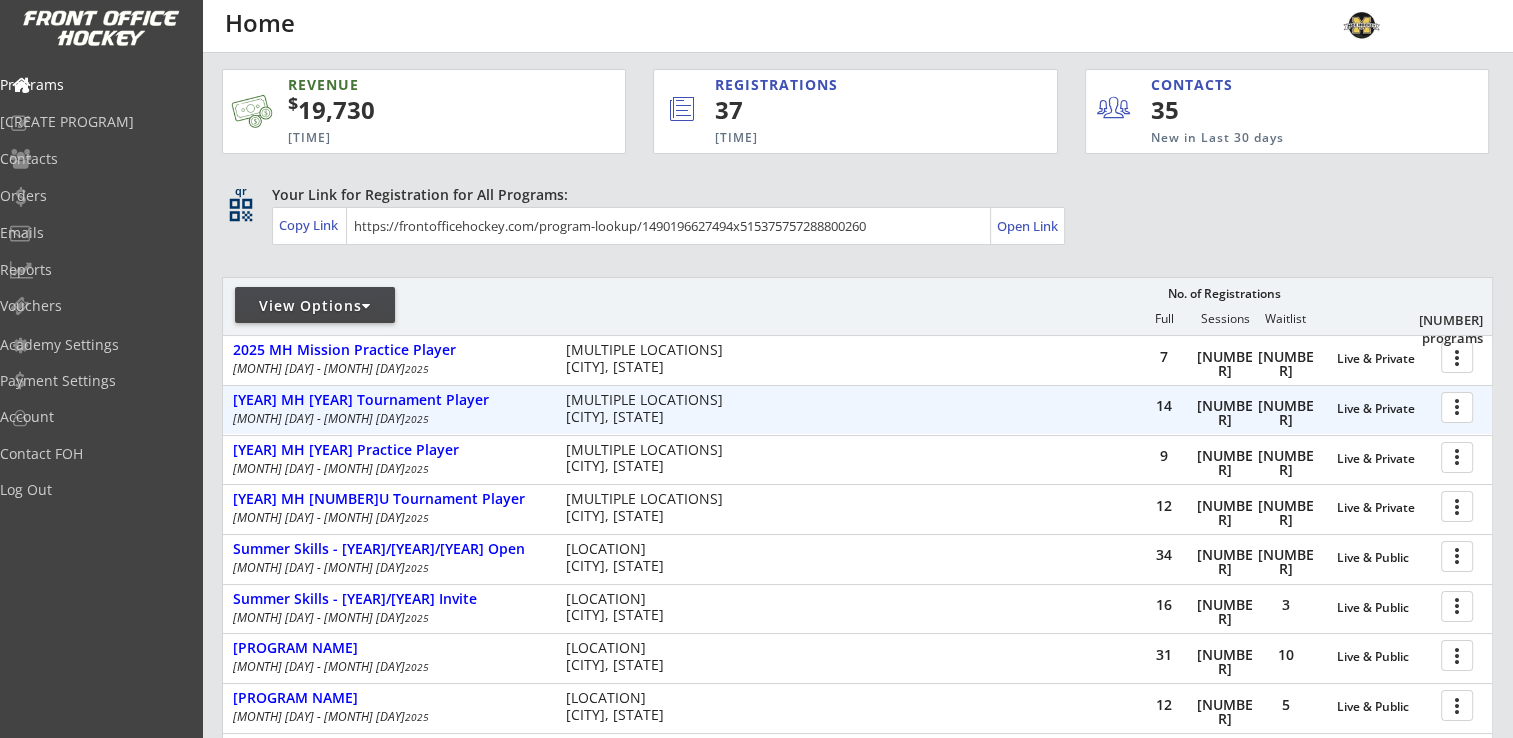 scroll, scrollTop: 300, scrollLeft: 0, axis: vertical 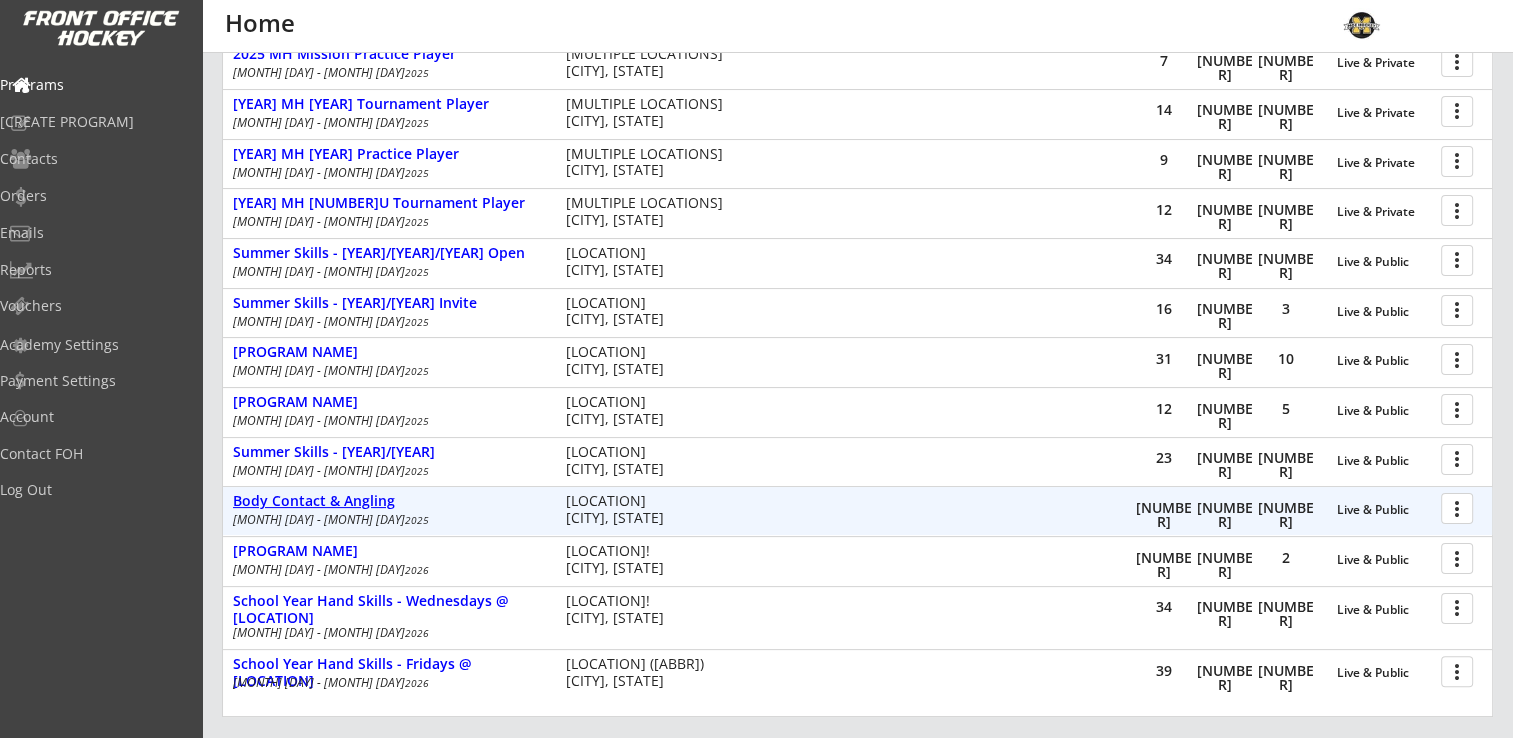 click on "Body Contact & Angling" at bounding box center [1384, 510] 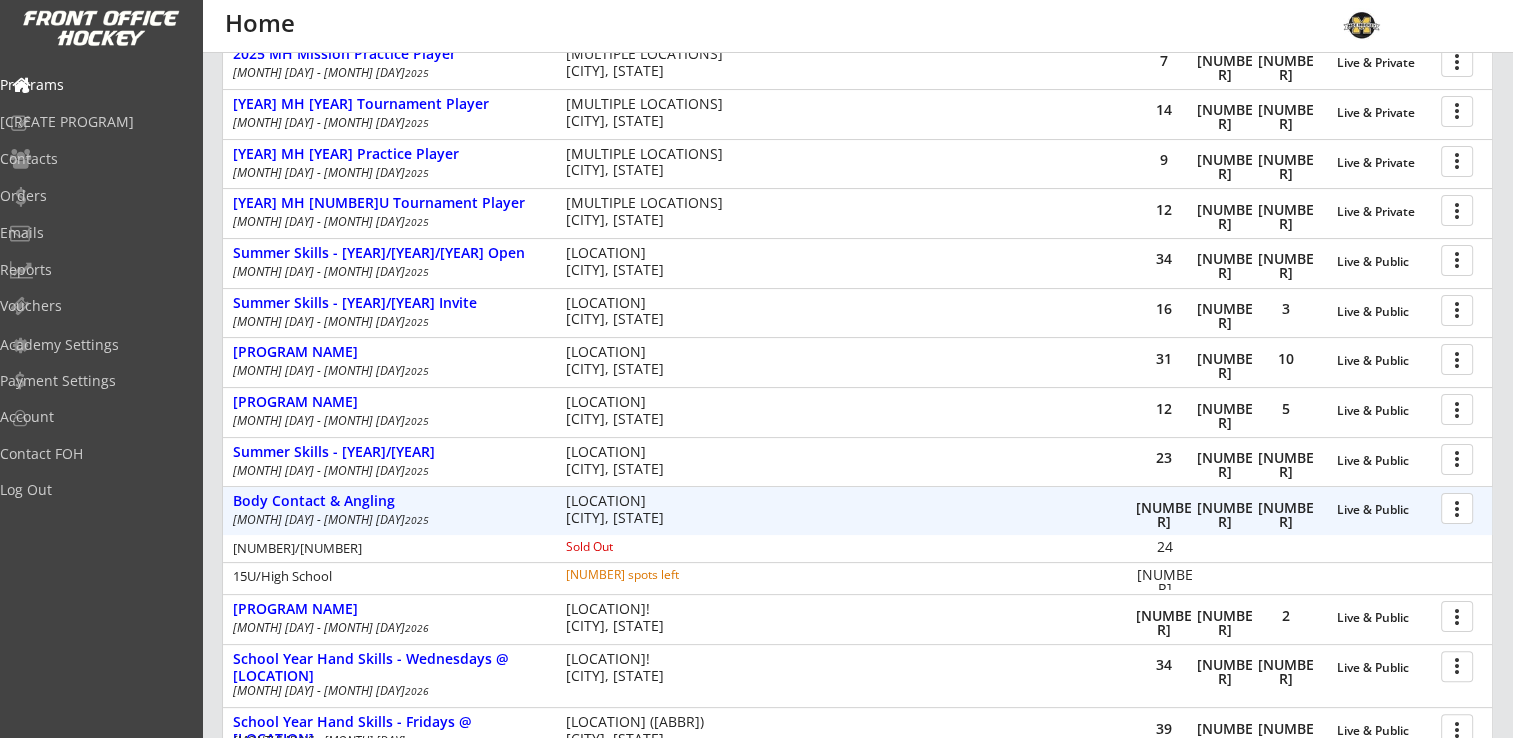 click at bounding box center [1460, 507] 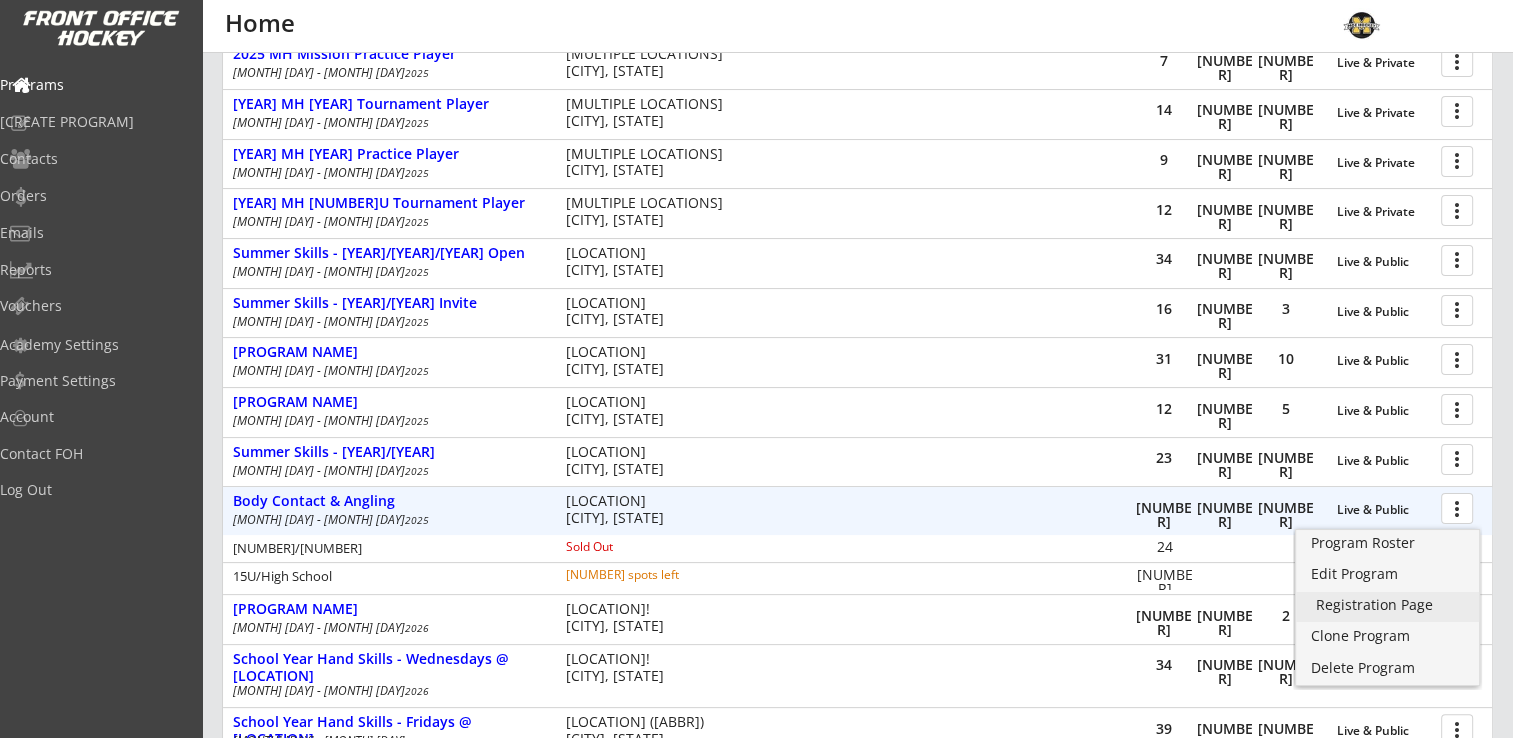 click on "Registration Page" at bounding box center [1387, 605] 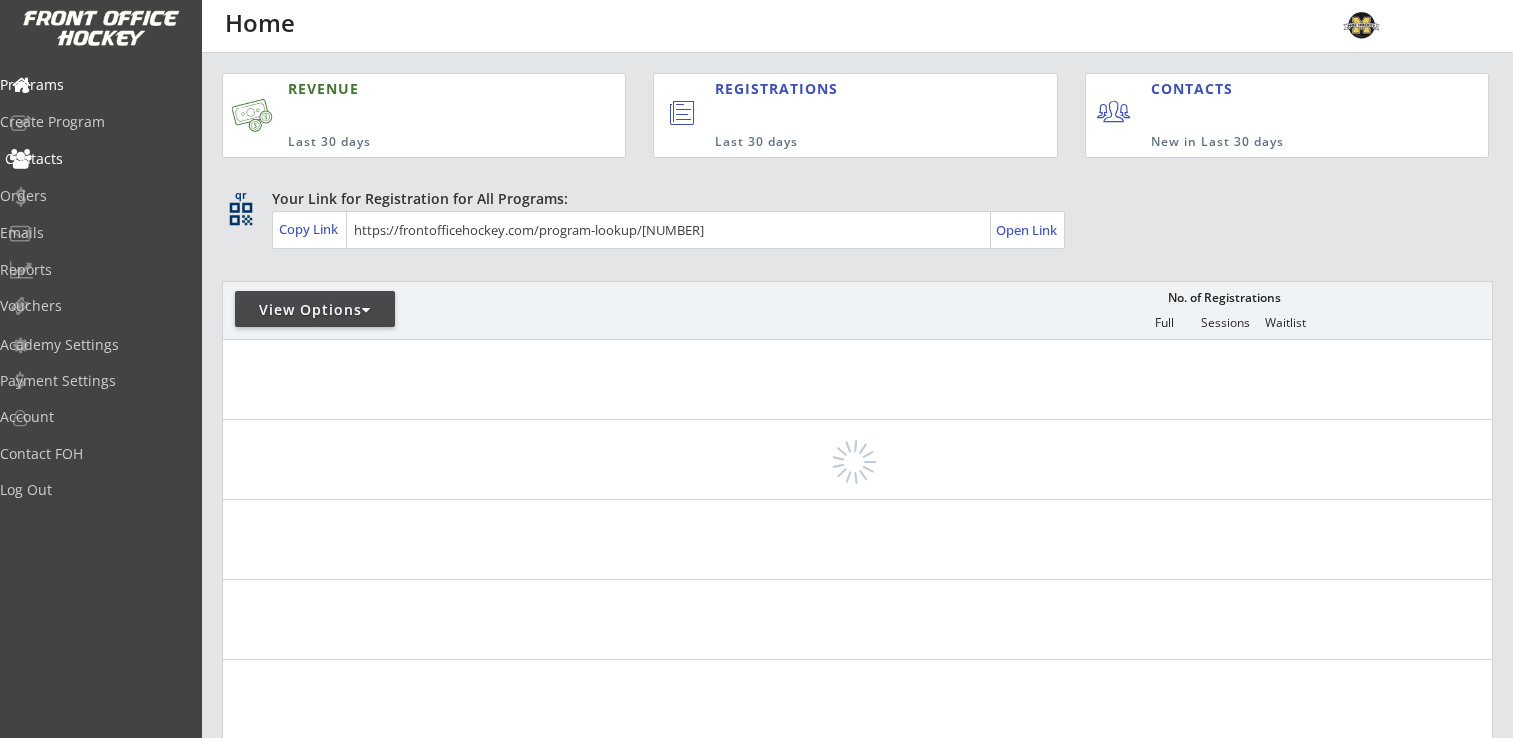 scroll, scrollTop: 0, scrollLeft: 0, axis: both 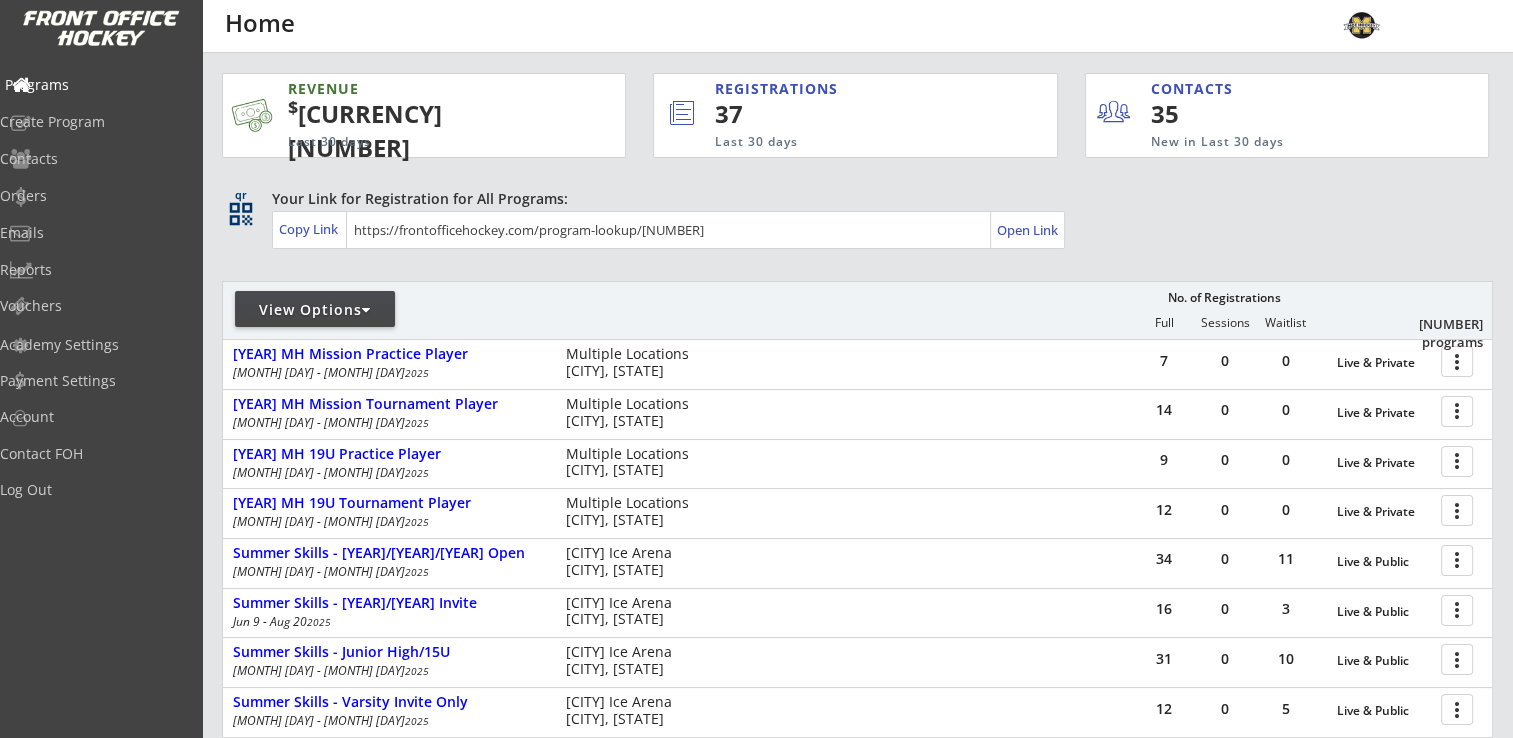 click on "Programs" at bounding box center (95, 85) 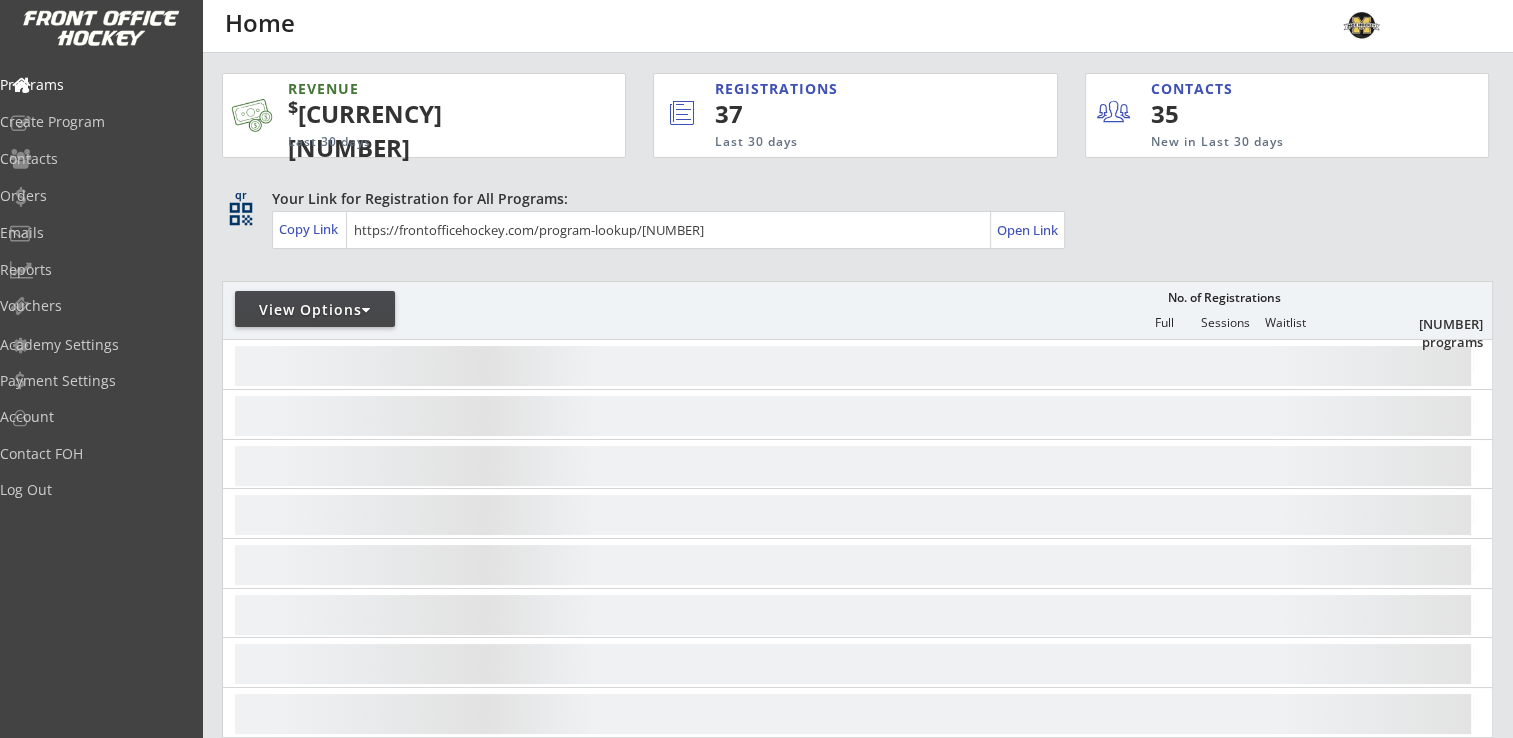 scroll, scrollTop: 300, scrollLeft: 0, axis: vertical 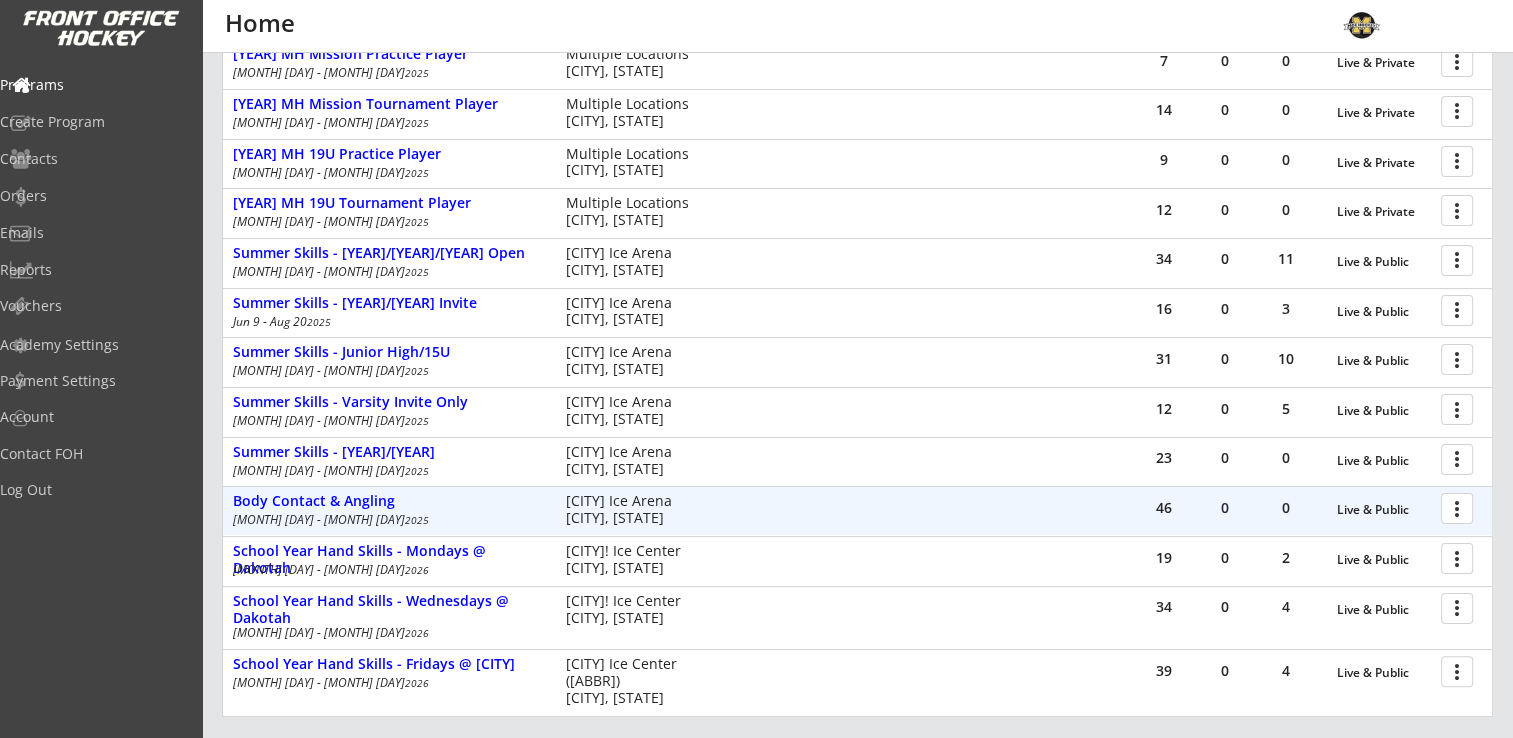 click at bounding box center (1460, 507) 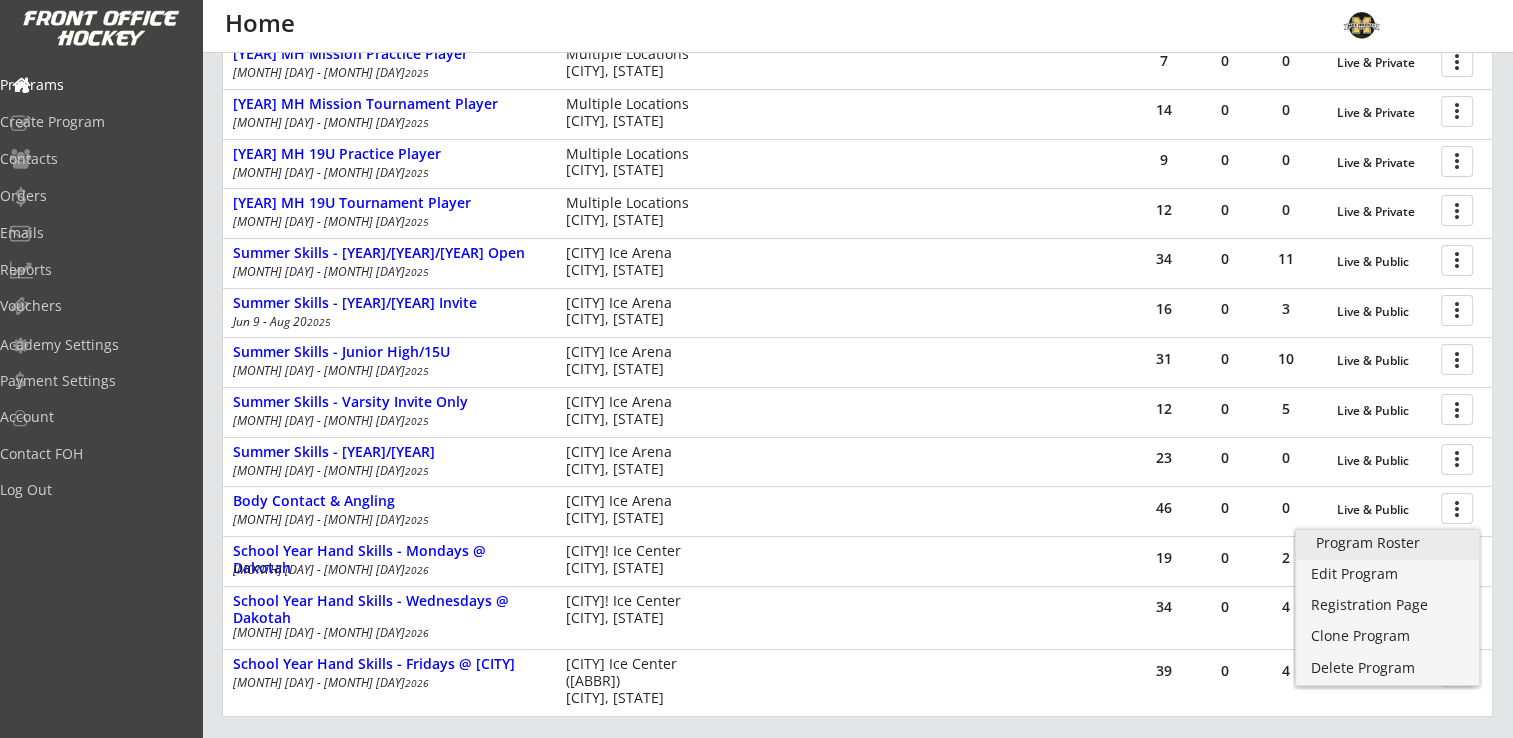 click on "Program Roster" at bounding box center [1387, 543] 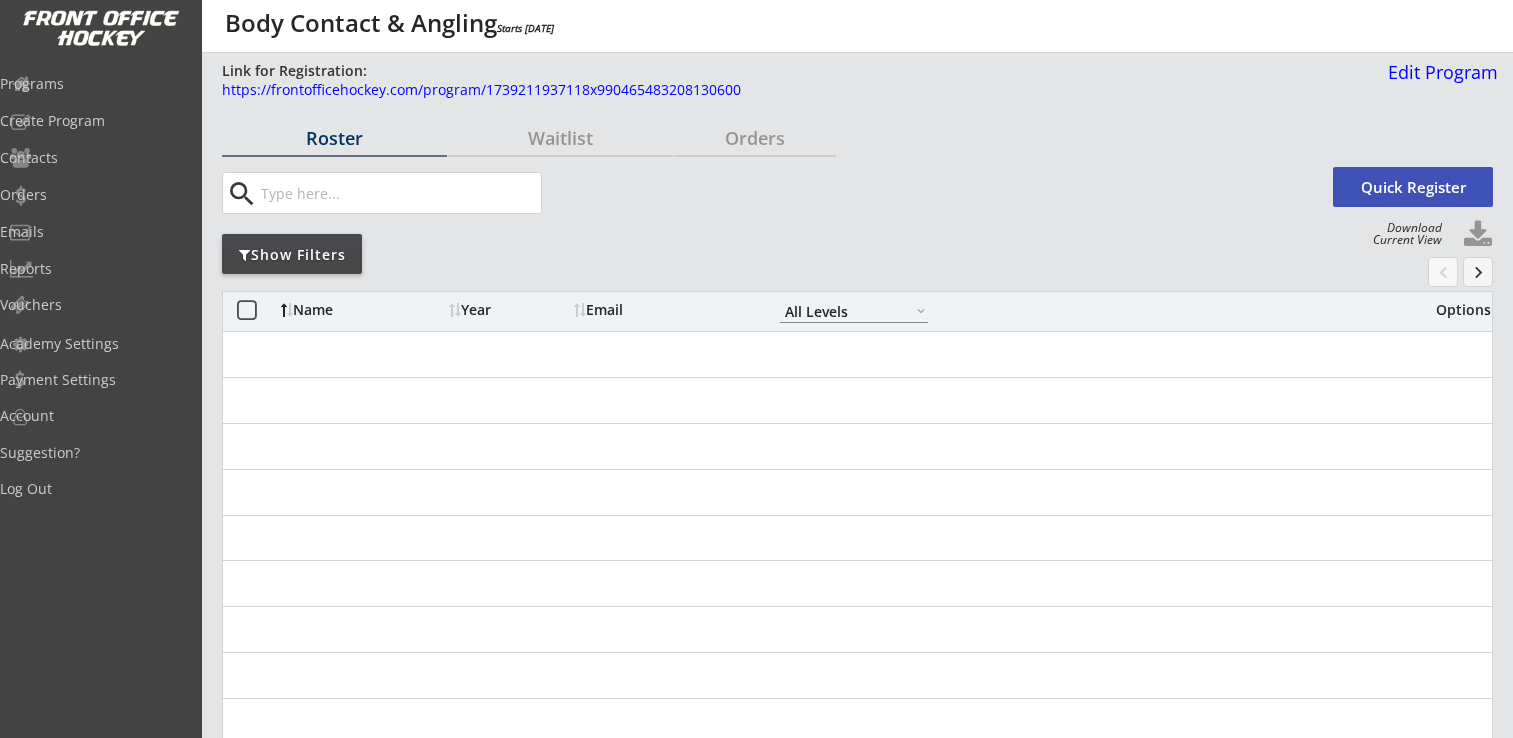 scroll, scrollTop: 0, scrollLeft: 0, axis: both 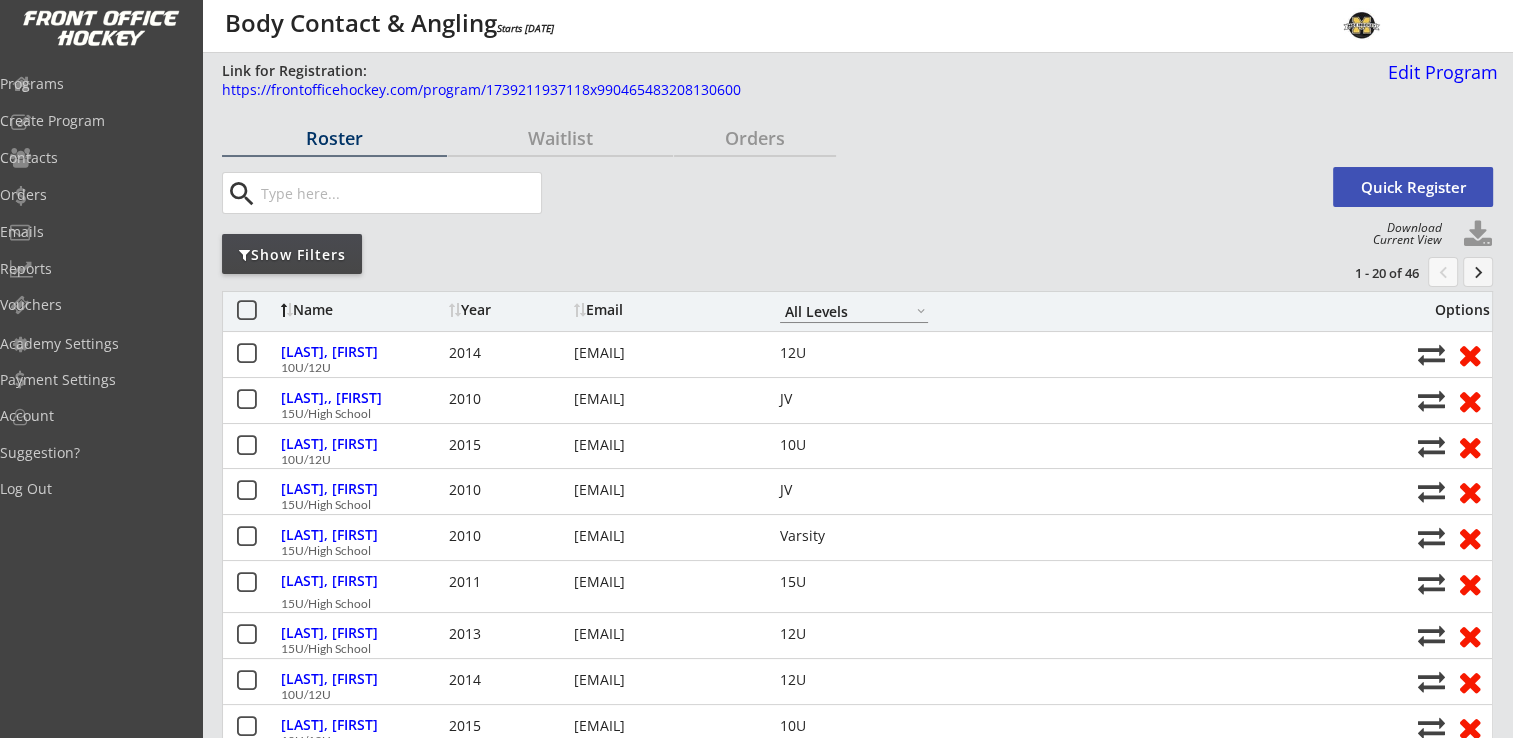 click on "keyboard_arrow_right" at bounding box center (1443, 272) 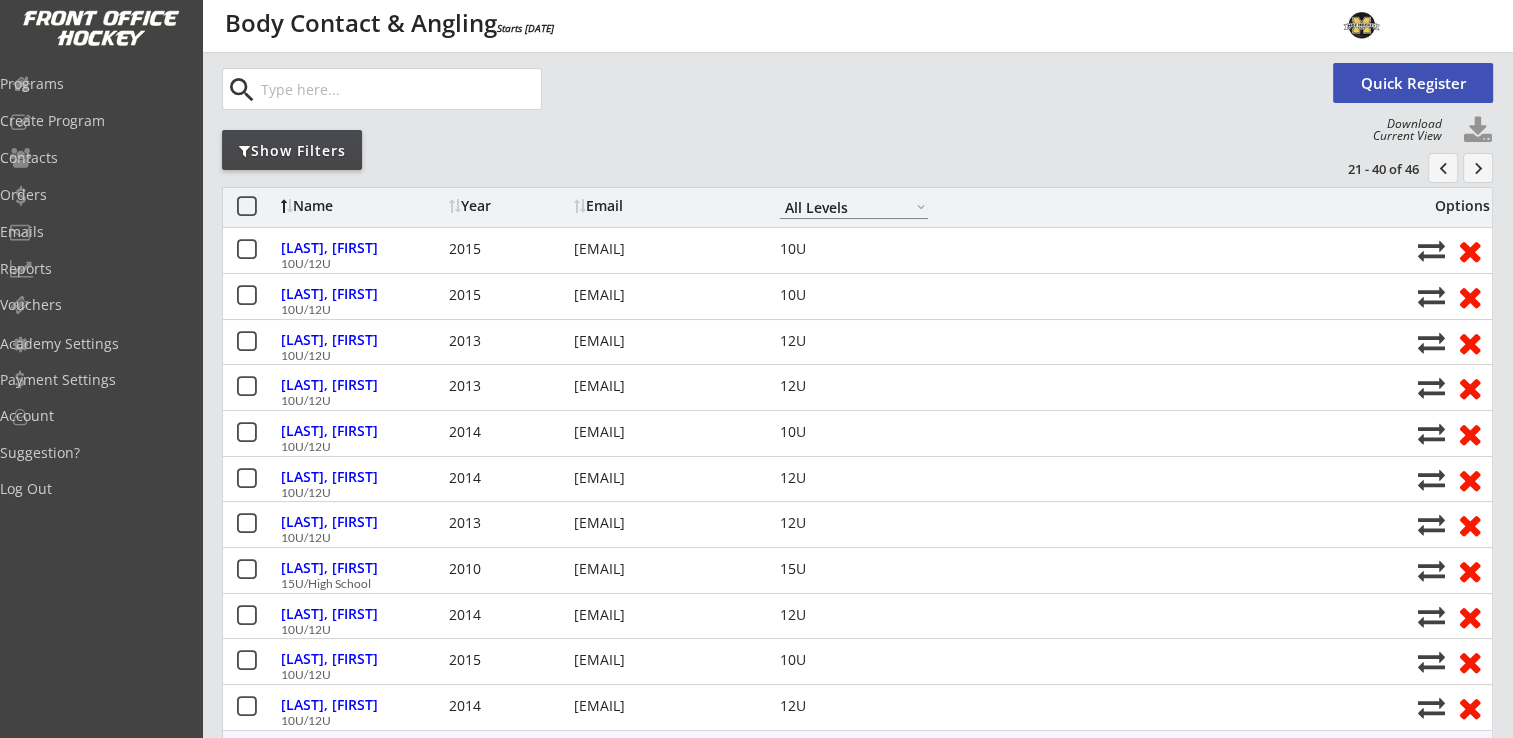scroll, scrollTop: 0, scrollLeft: 0, axis: both 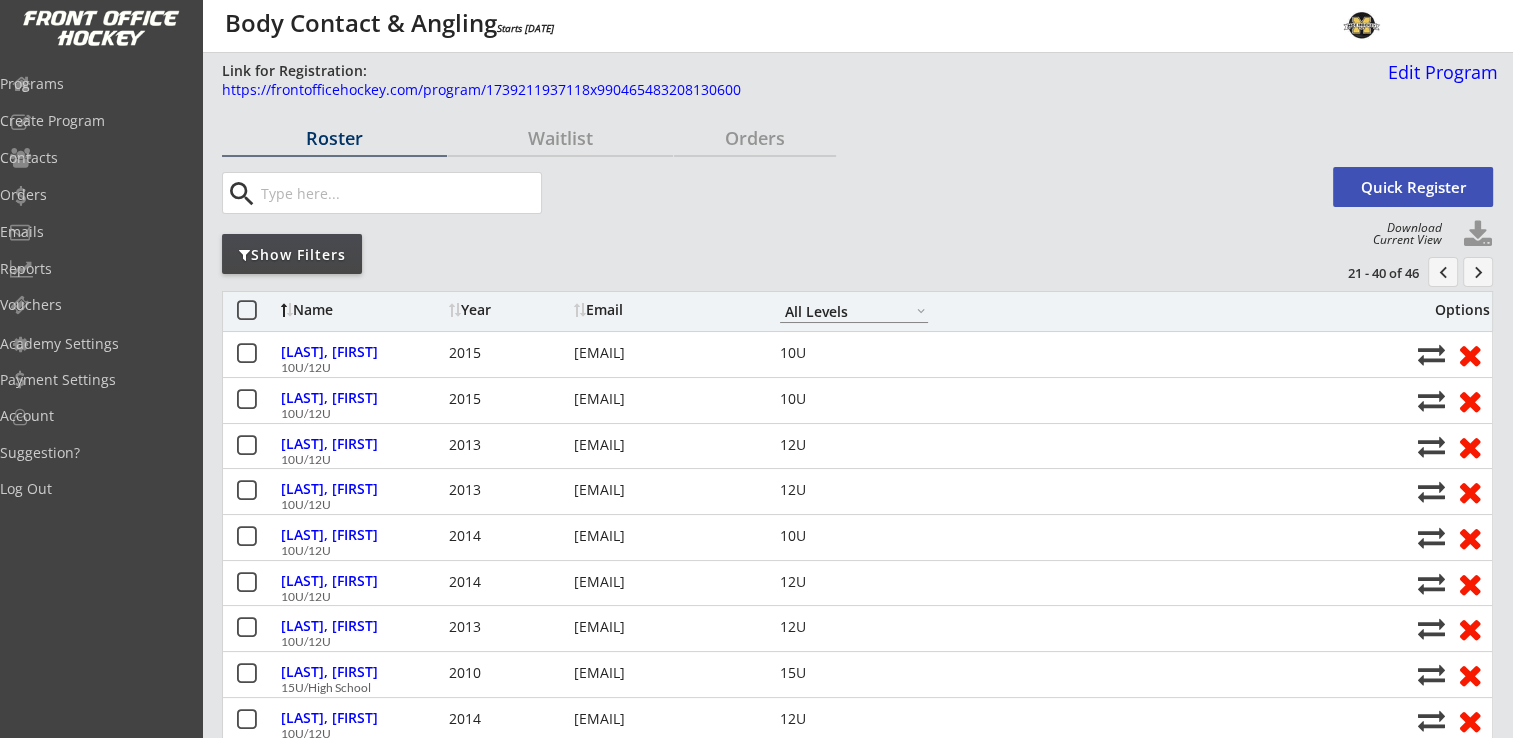 click on "keyboard_arrow_right" at bounding box center (1443, 272) 